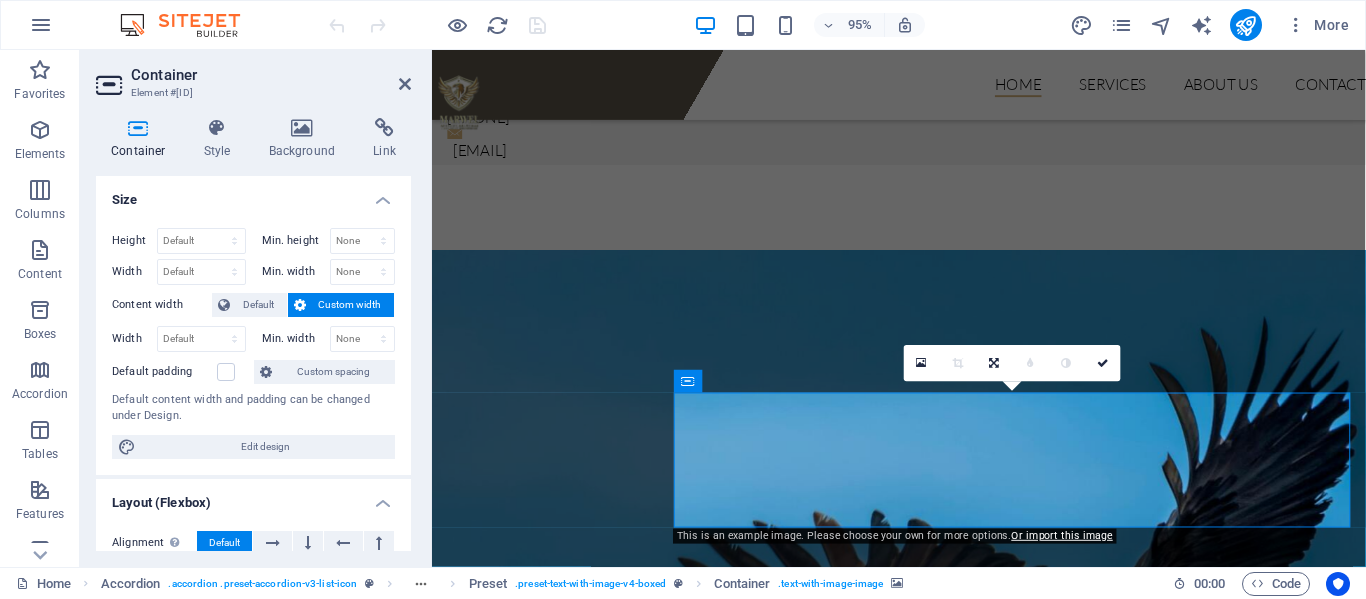 scroll, scrollTop: 1000, scrollLeft: 0, axis: vertical 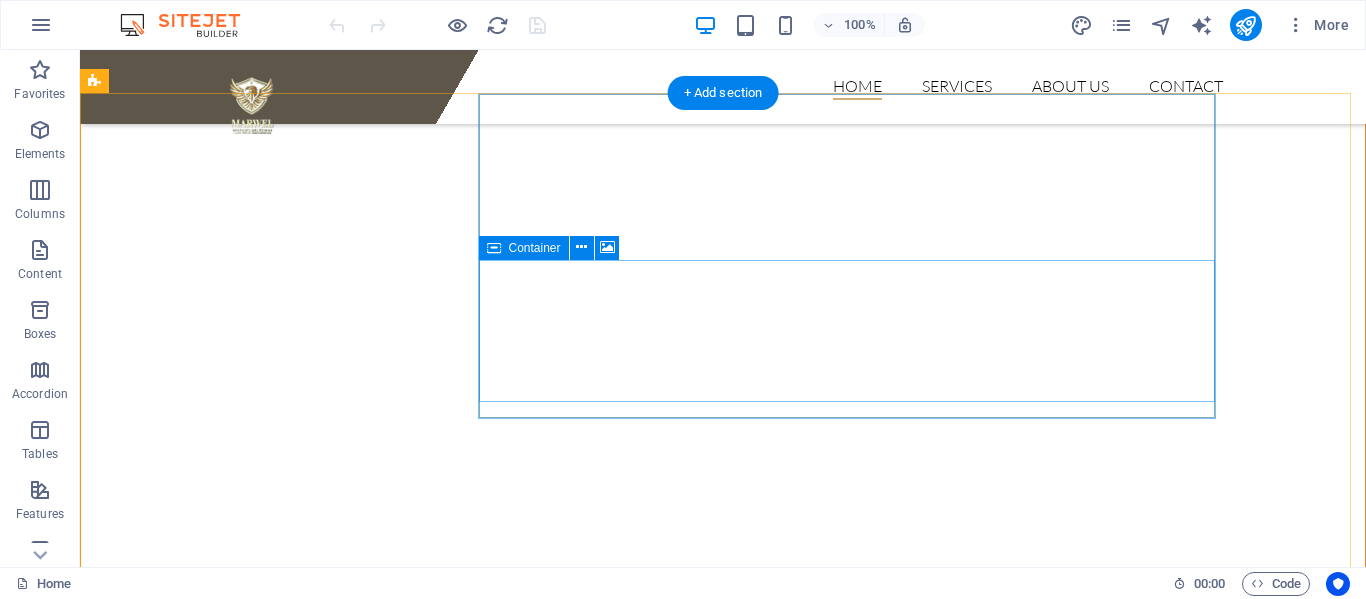 click on "Drop content here or  Add elements  Paste clipboard" at bounding box center (854, 1363) 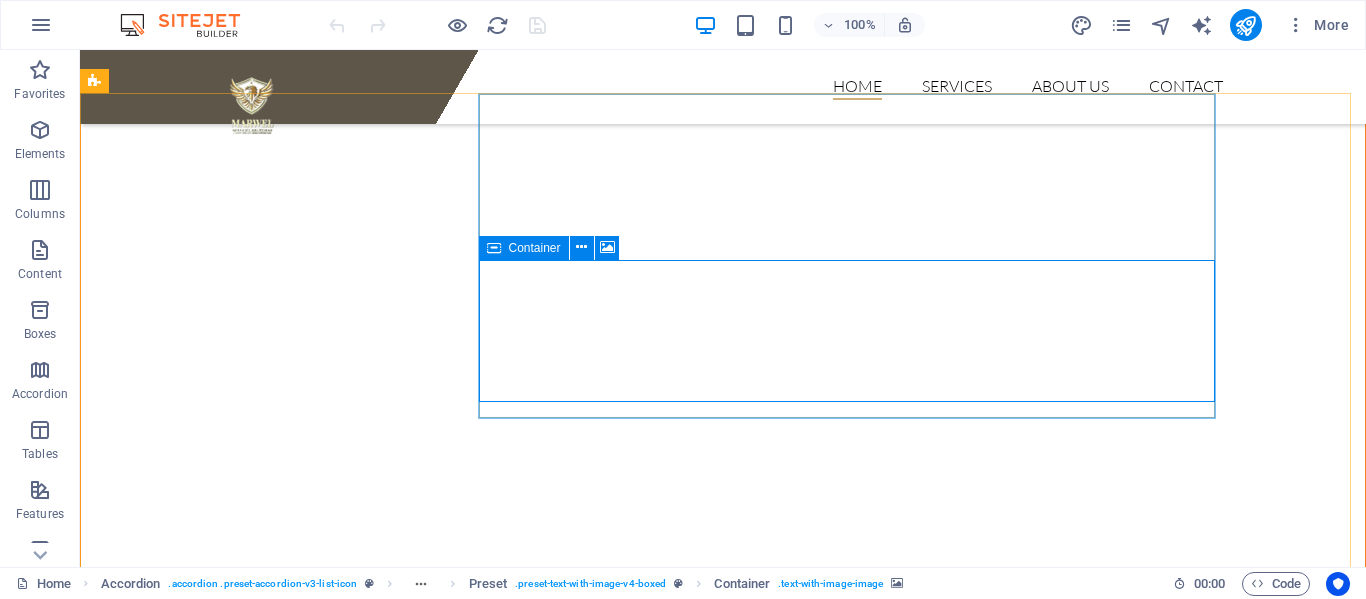 click on "Container" at bounding box center (535, 248) 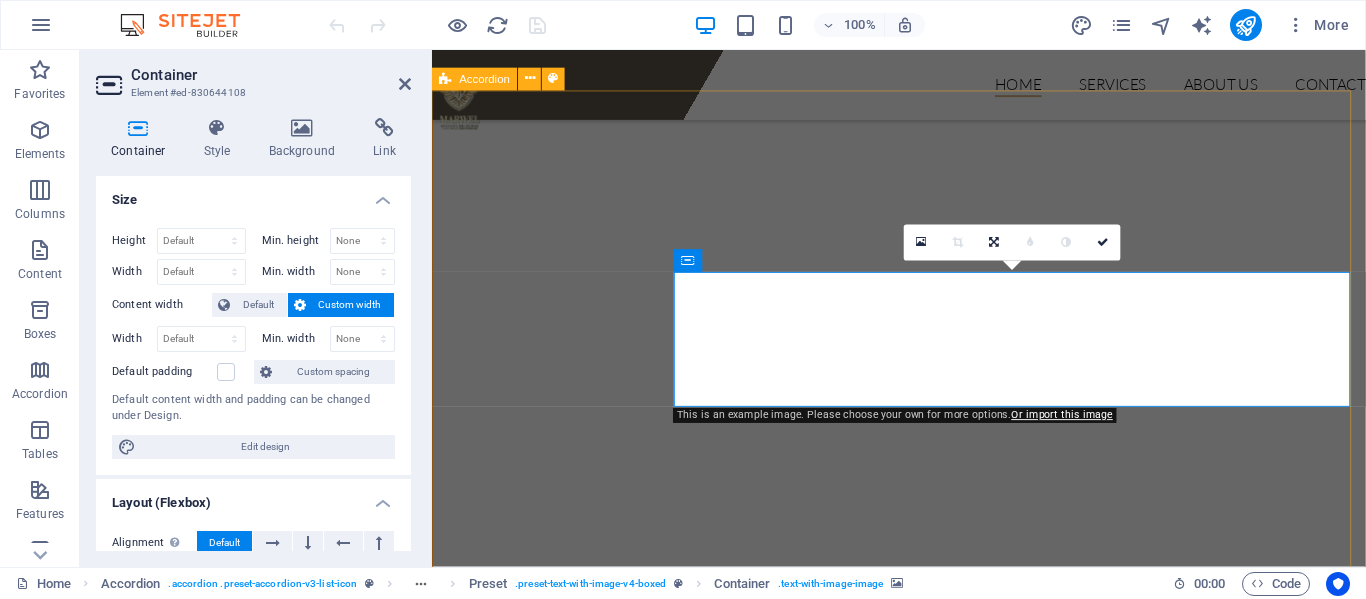scroll, scrollTop: 1127, scrollLeft: 0, axis: vertical 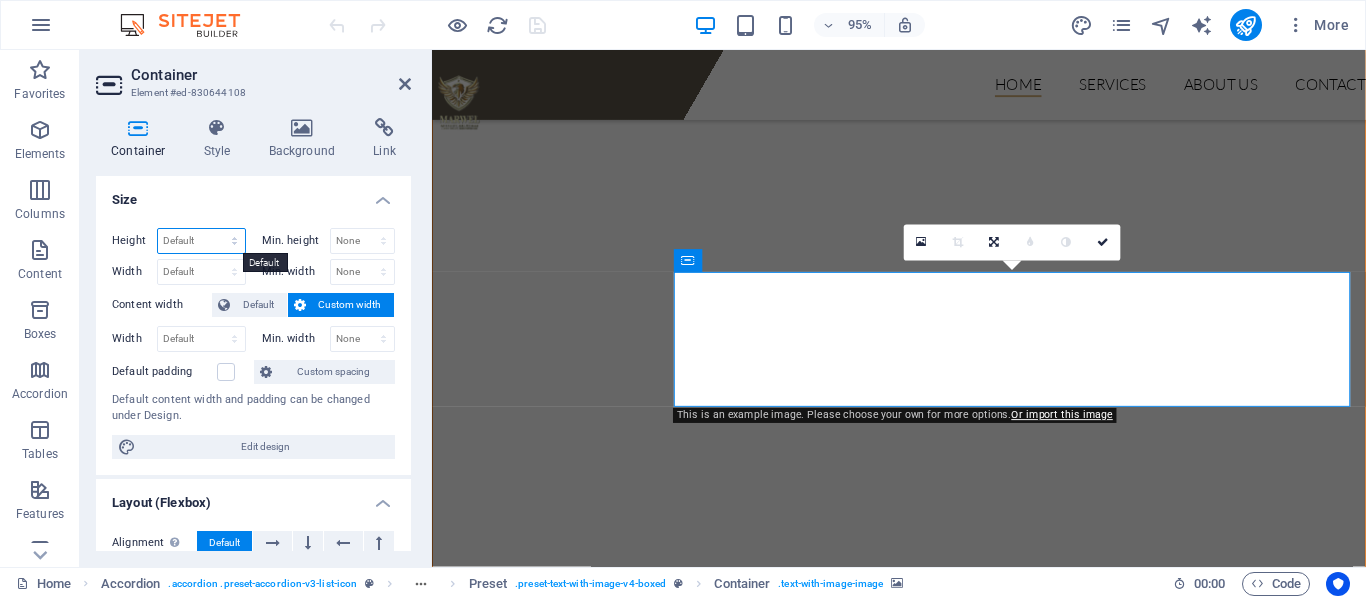 click on "Default px rem % vh vw" at bounding box center (201, 241) 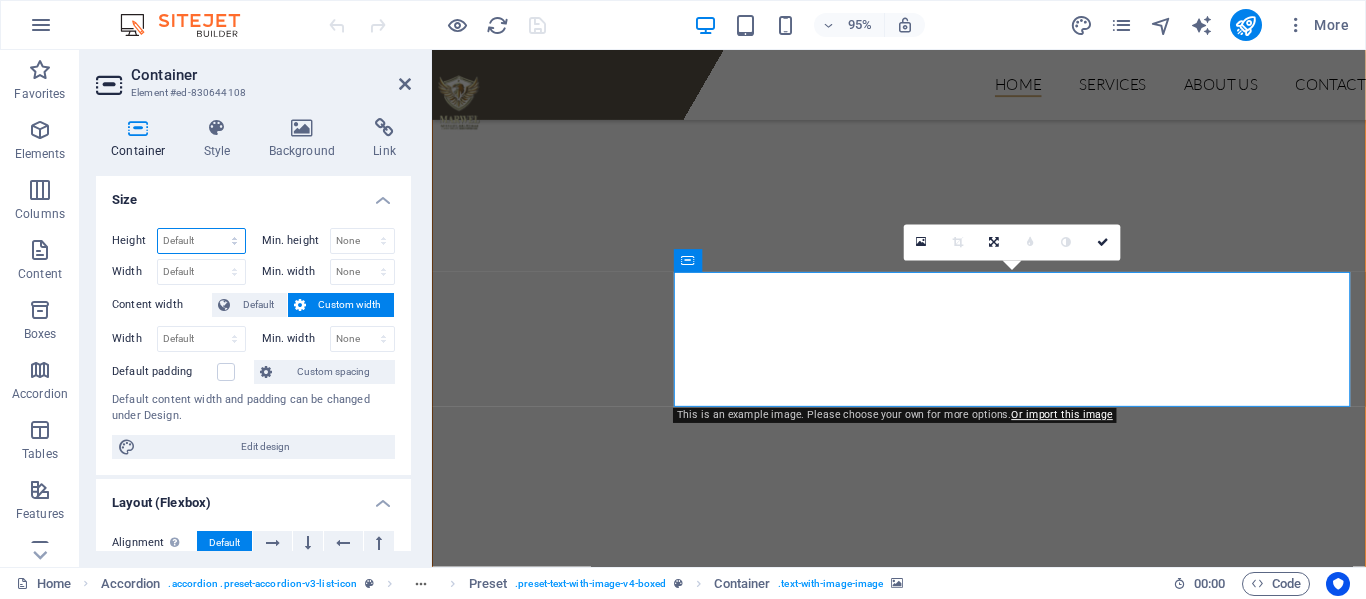 select on "%" 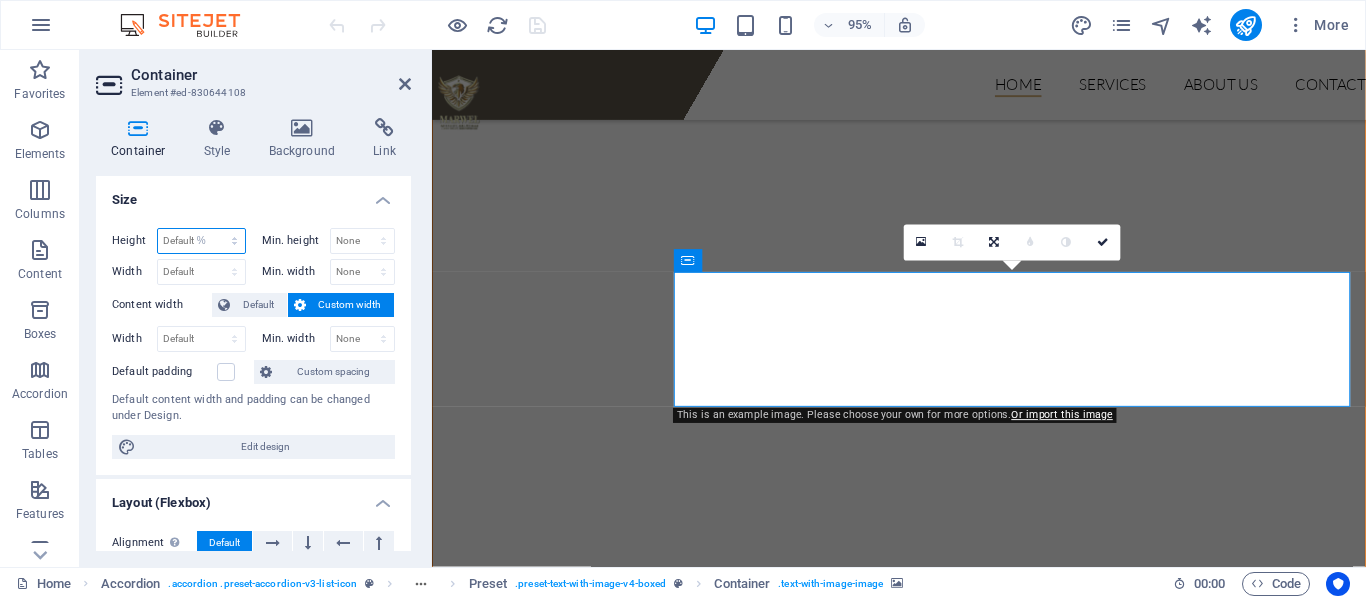 click on "Default px rem % vh vw" at bounding box center (201, 241) 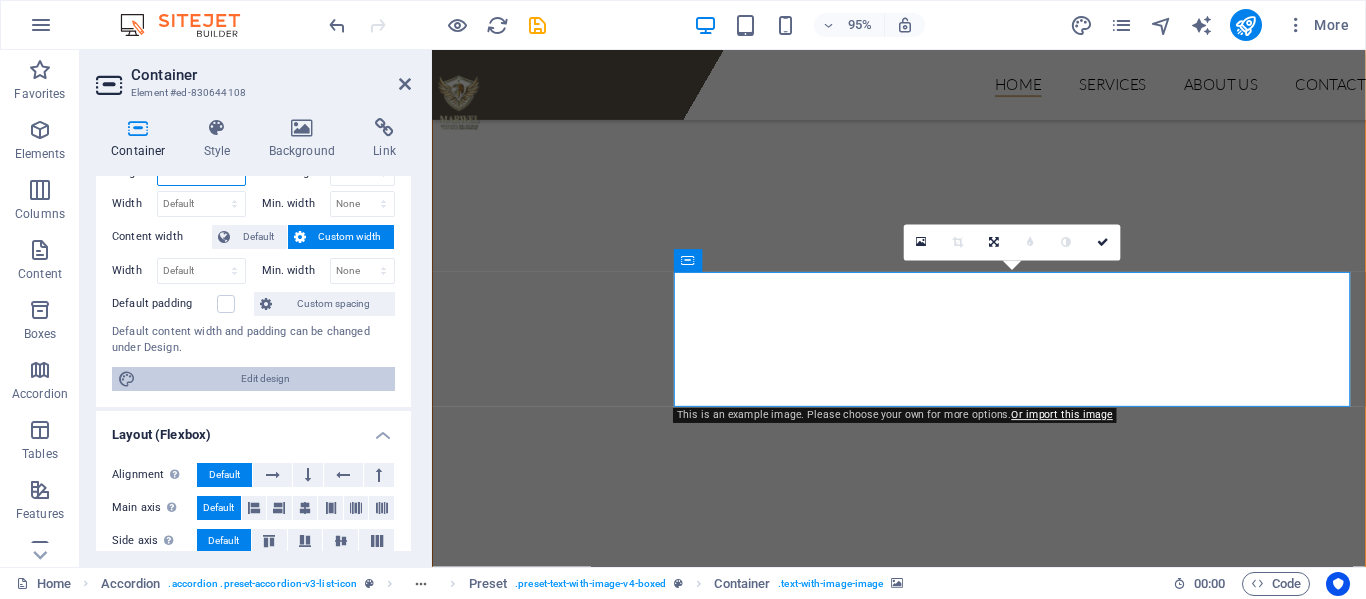 scroll, scrollTop: 100, scrollLeft: 0, axis: vertical 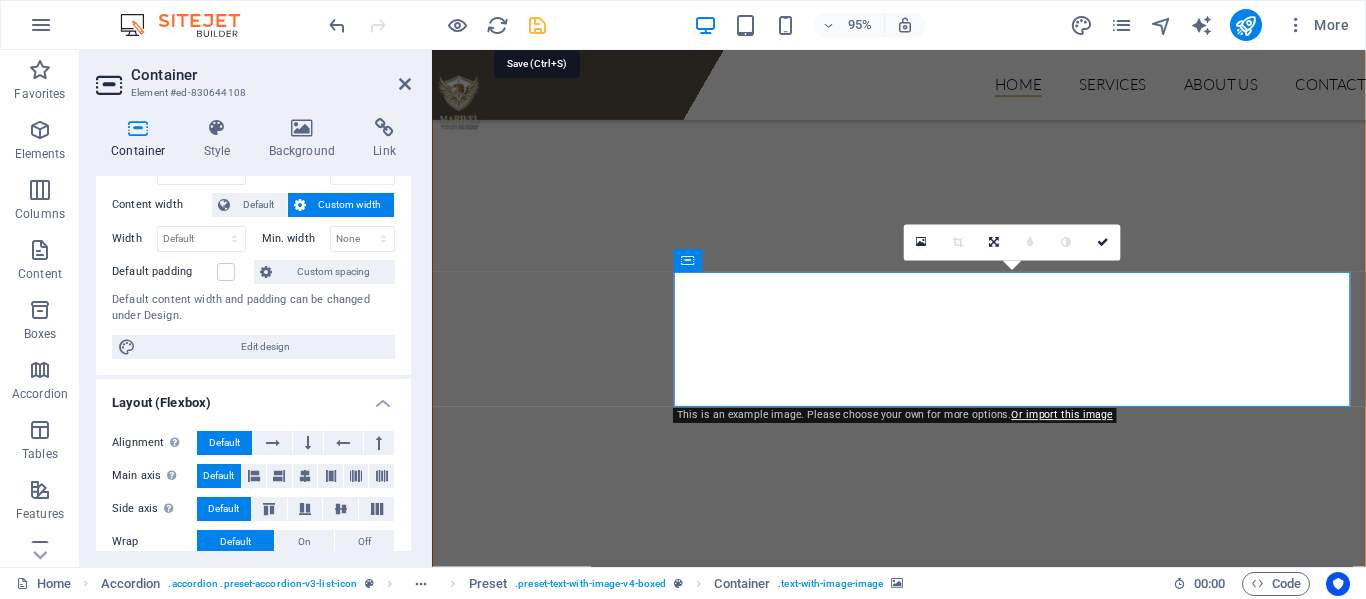 click at bounding box center (537, 25) 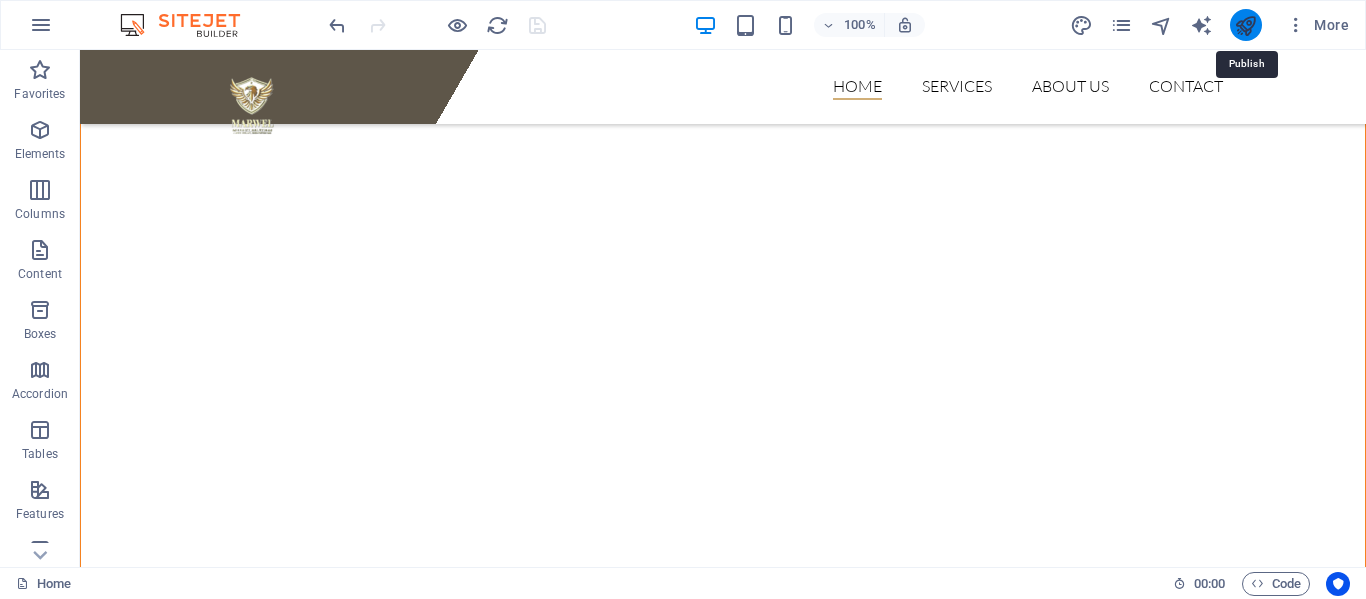 click at bounding box center (1245, 25) 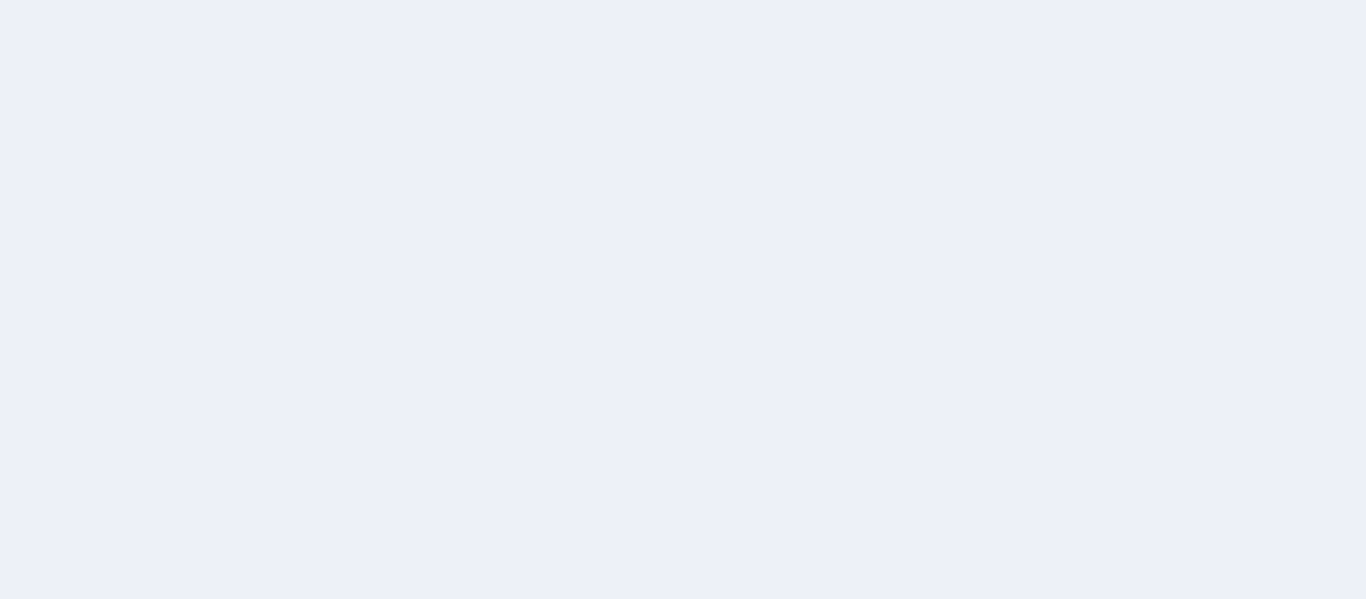 scroll, scrollTop: 0, scrollLeft: 0, axis: both 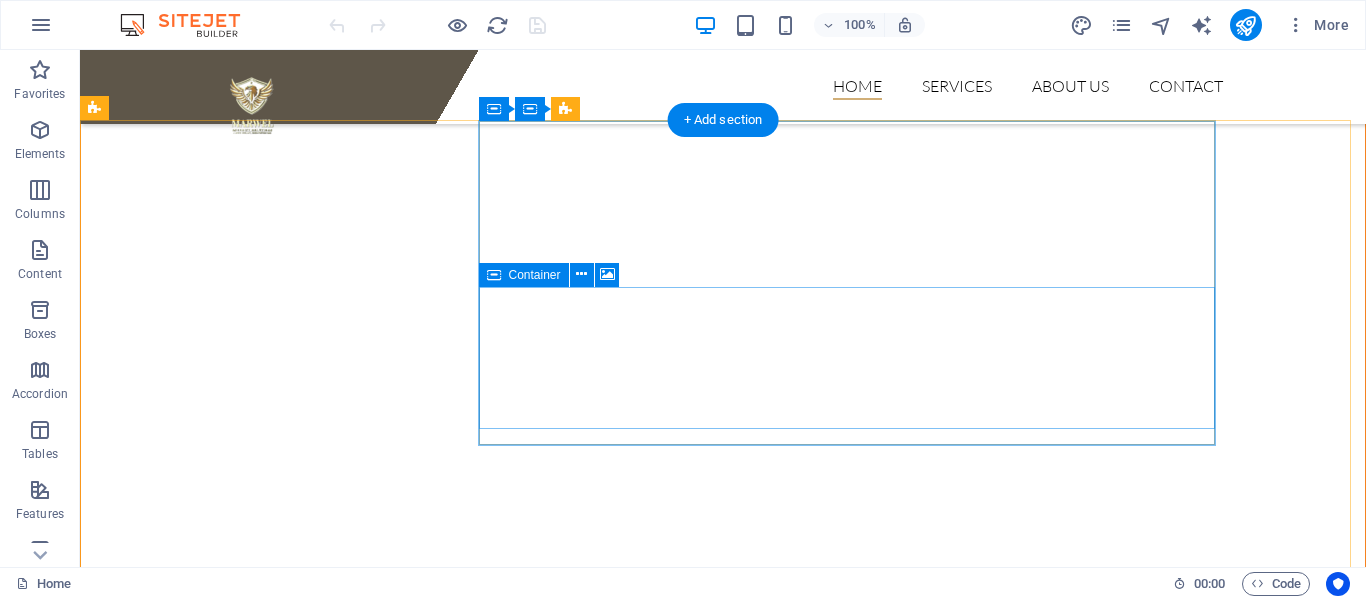 click on "Our Guards Trained and licensed security officers deployed to secure residential, commercial, and industrial sites. We train to equips security guards with the necessary skills to identify risks, respond to emergencies, and resolve conflicts effectively. It also covers surveillance techniques, legal knowledge, and proficiency in using security technology. Ultimately, trained guards are more professional and better prepared to protect people and property, making them essential for maintaining safety and security. Drop content here or  Add elements  Paste clipboard" at bounding box center [854, 1289] 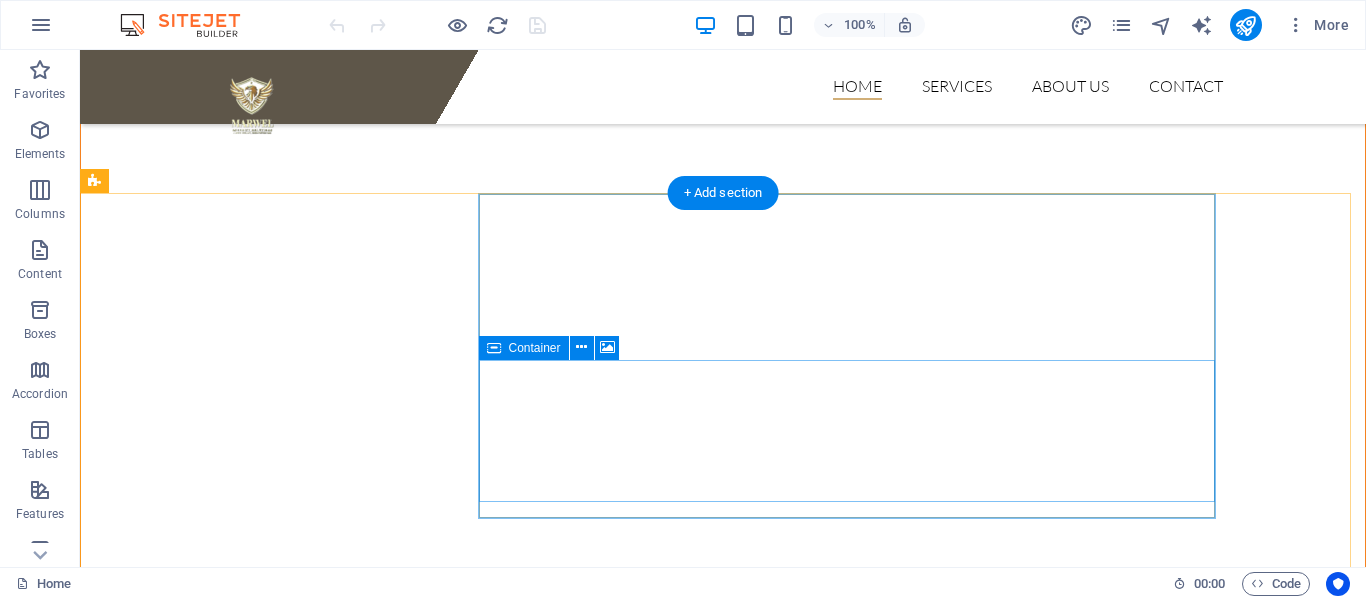 click on "Drop content here or  Add elements  Paste clipboard" at bounding box center (854, 1463) 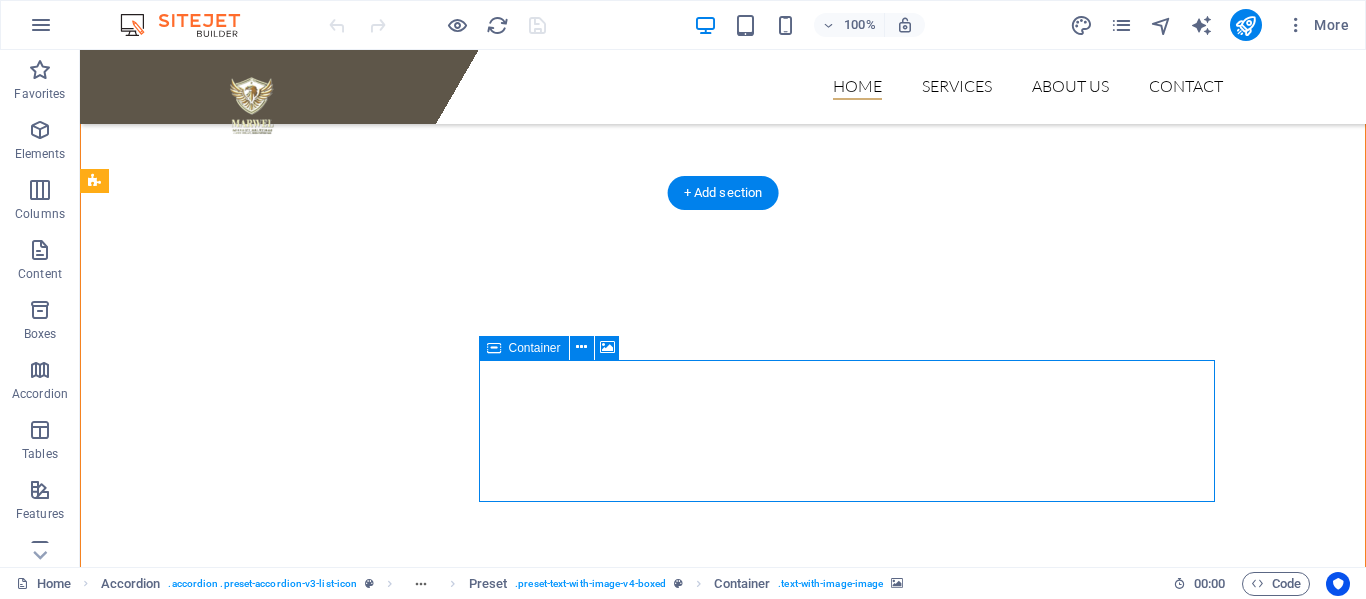 click on "Drop content here or  Add elements  Paste clipboard" at bounding box center [854, 1463] 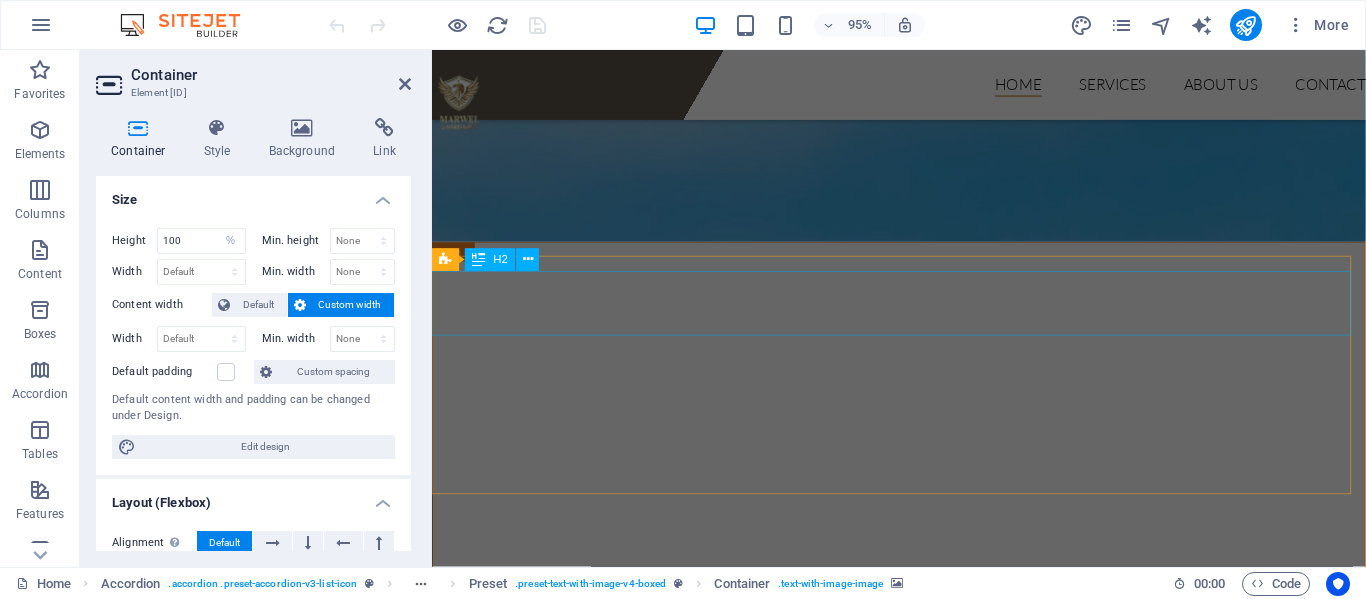 scroll, scrollTop: 900, scrollLeft: 0, axis: vertical 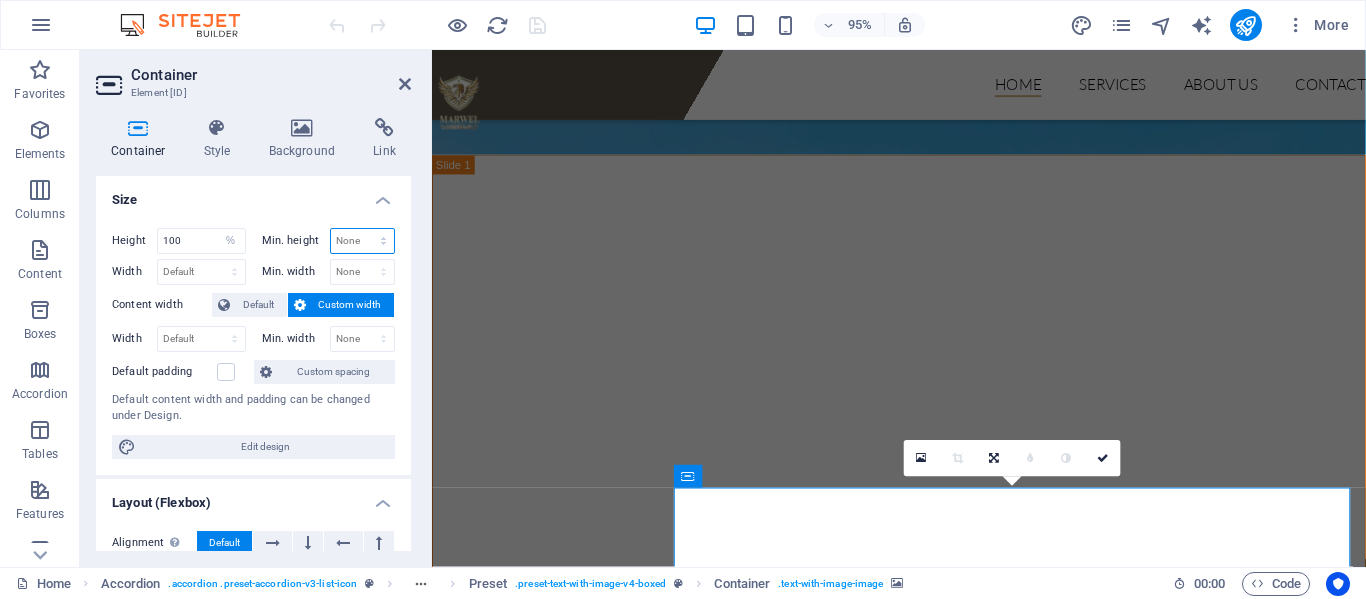 click on "None px rem % vh vw" at bounding box center [363, 241] 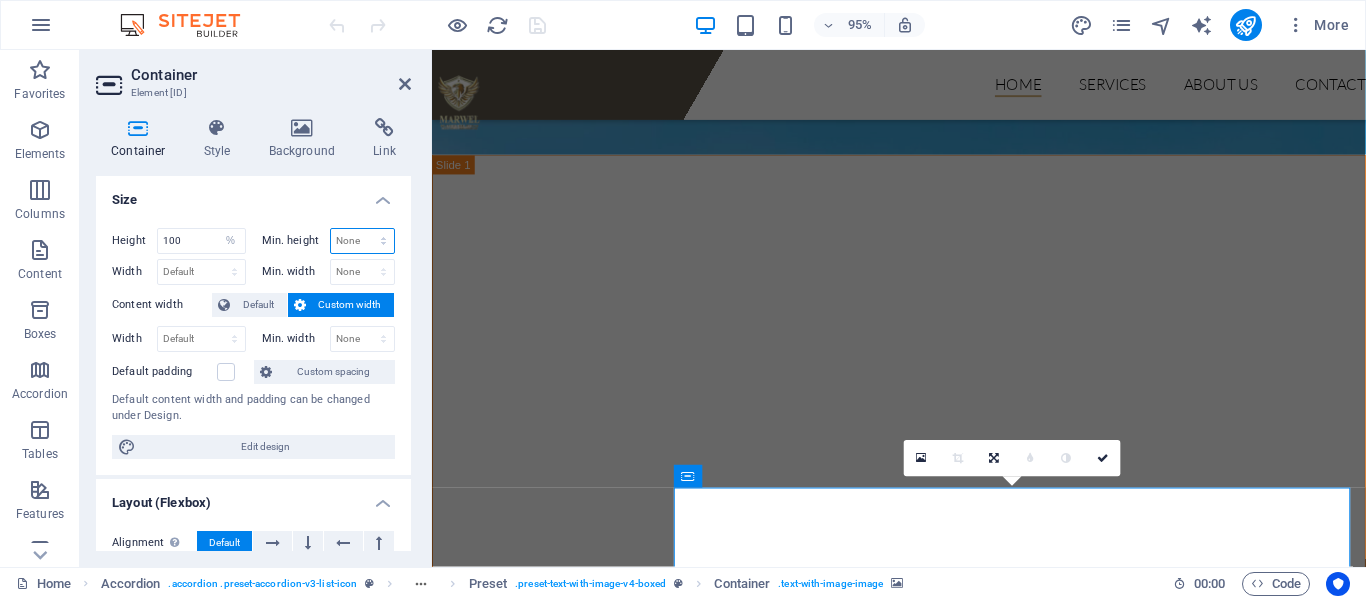 select on "%" 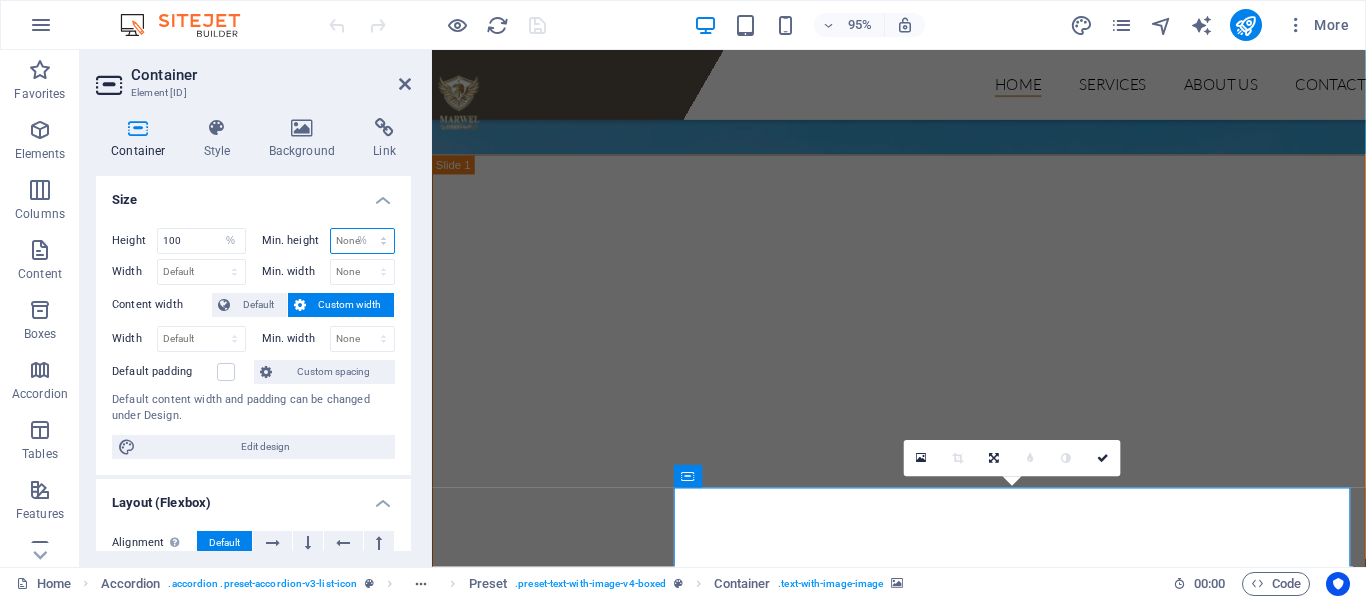 click on "None px rem % vh vw" at bounding box center [363, 241] 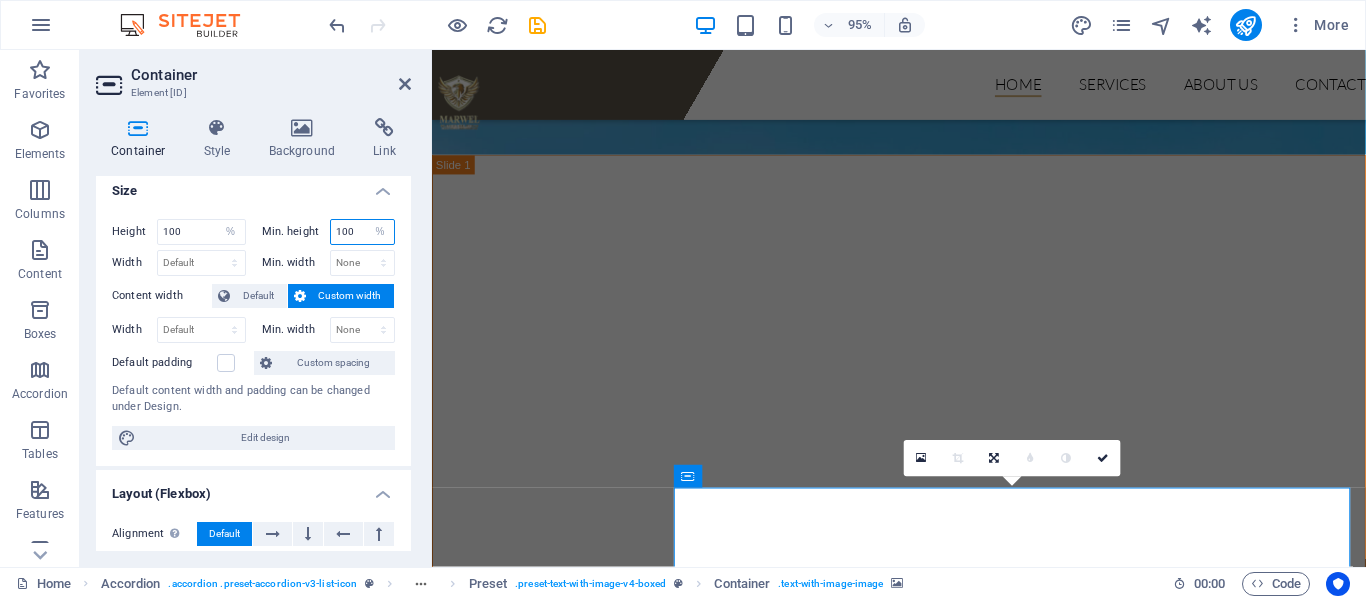 scroll, scrollTop: 0, scrollLeft: 0, axis: both 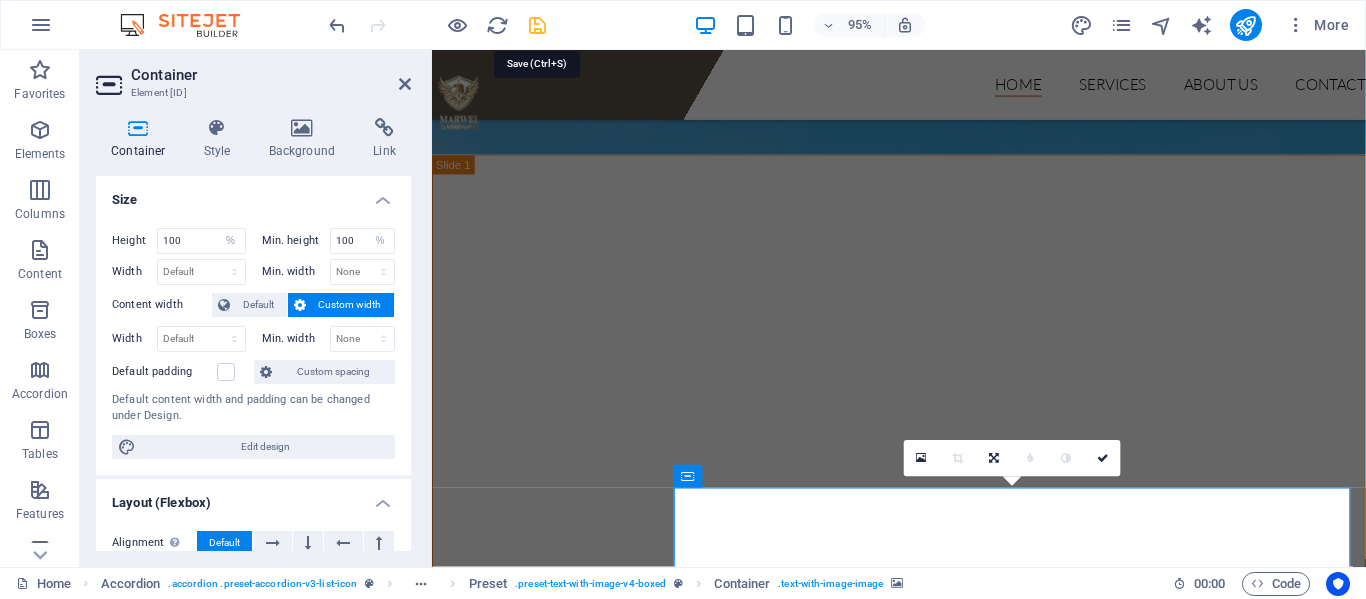 click at bounding box center (537, 25) 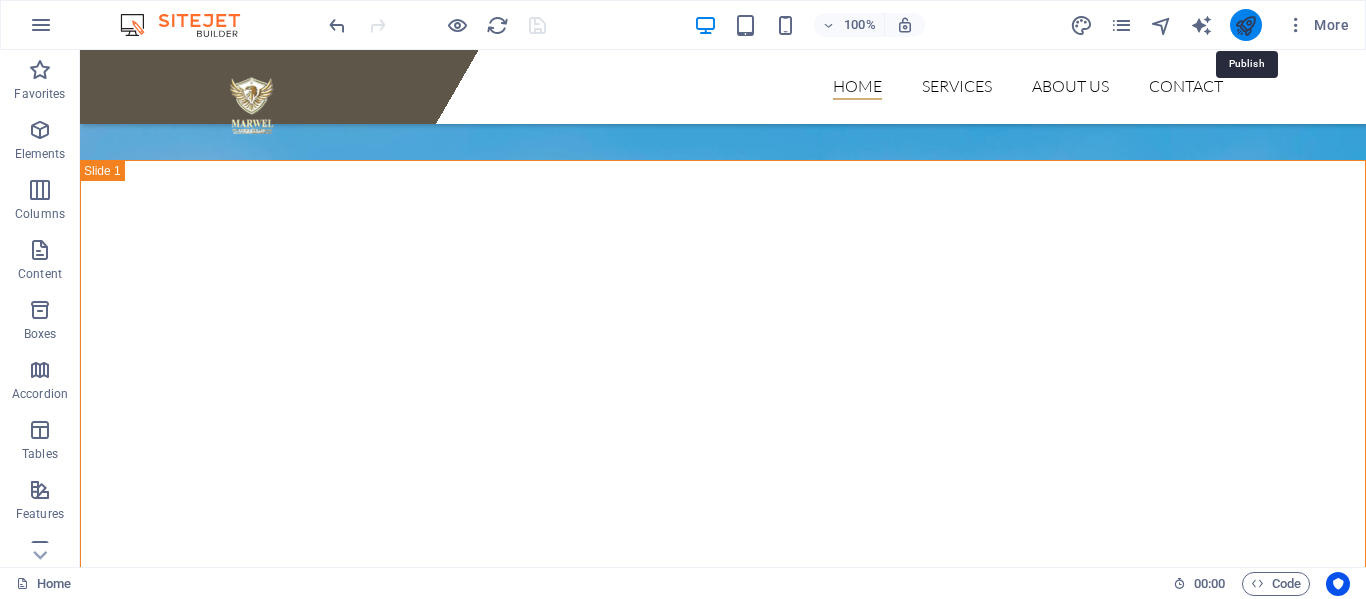click at bounding box center (1245, 25) 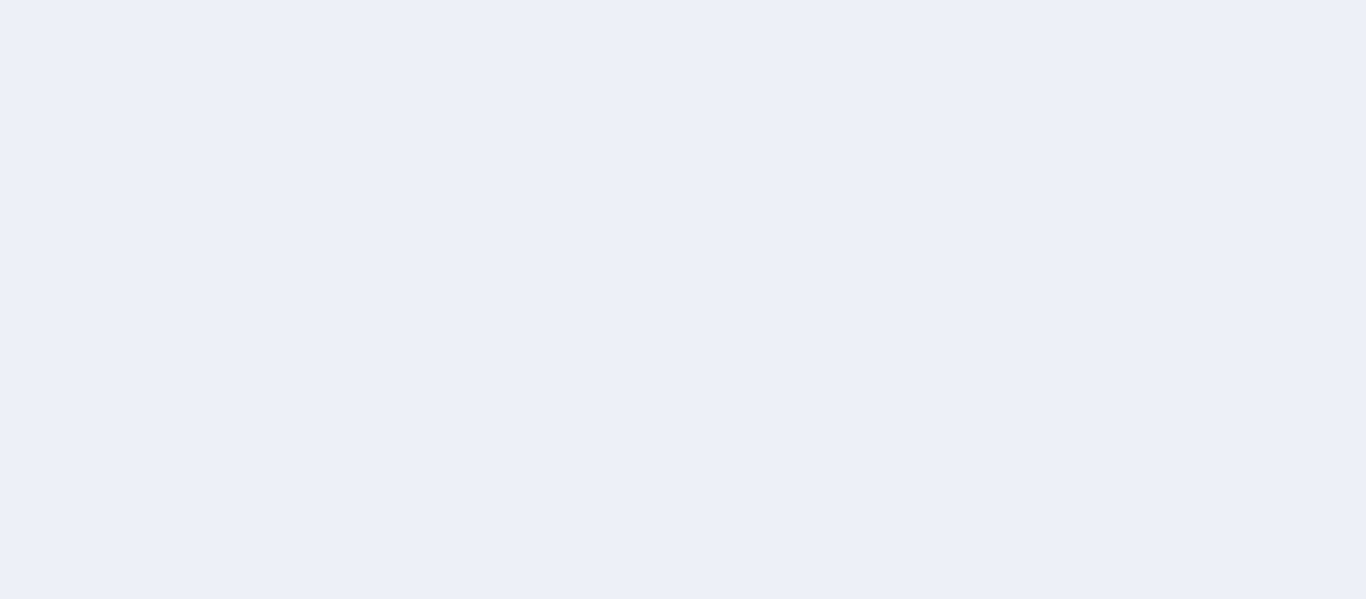 scroll, scrollTop: 0, scrollLeft: 0, axis: both 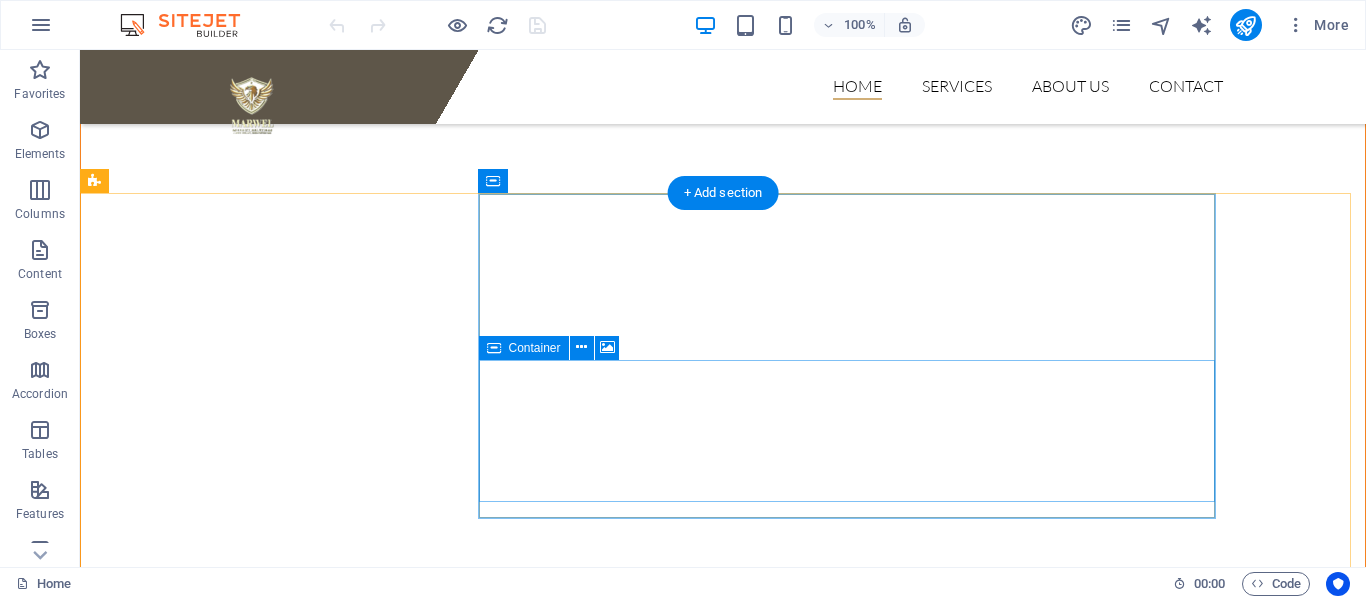 click on "Drop content here or  Add elements  Paste clipboard" at bounding box center [854, 1463] 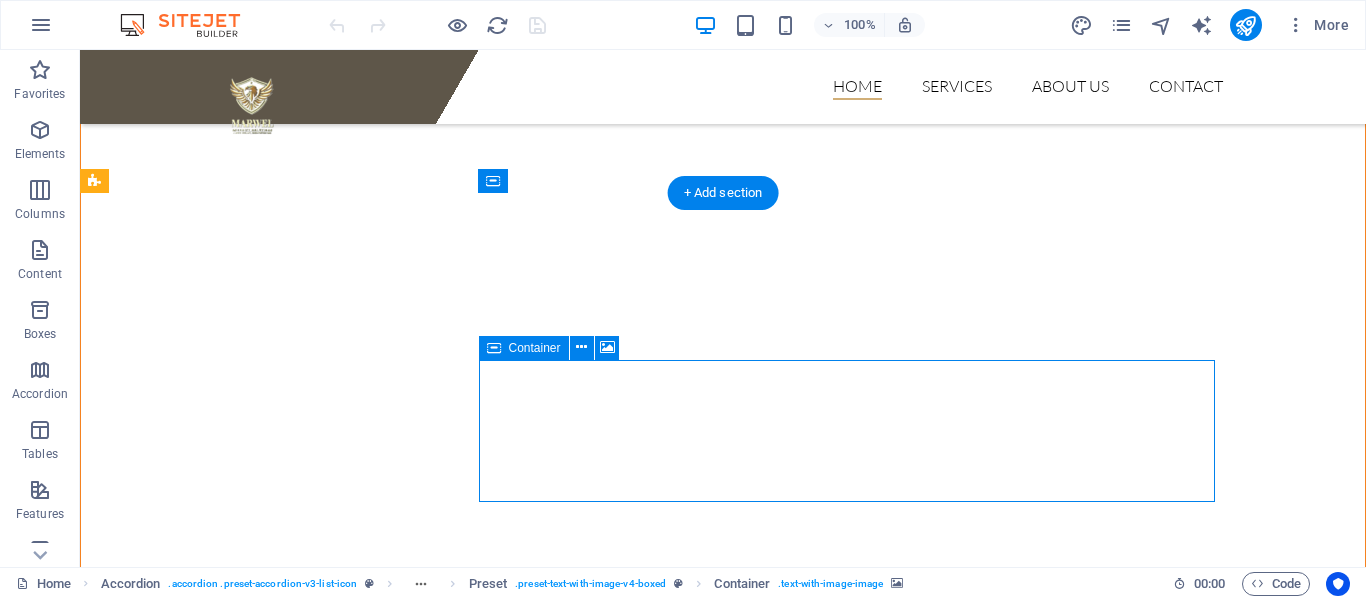 click on "Drop content here or  Add elements  Paste clipboard" at bounding box center [854, 1463] 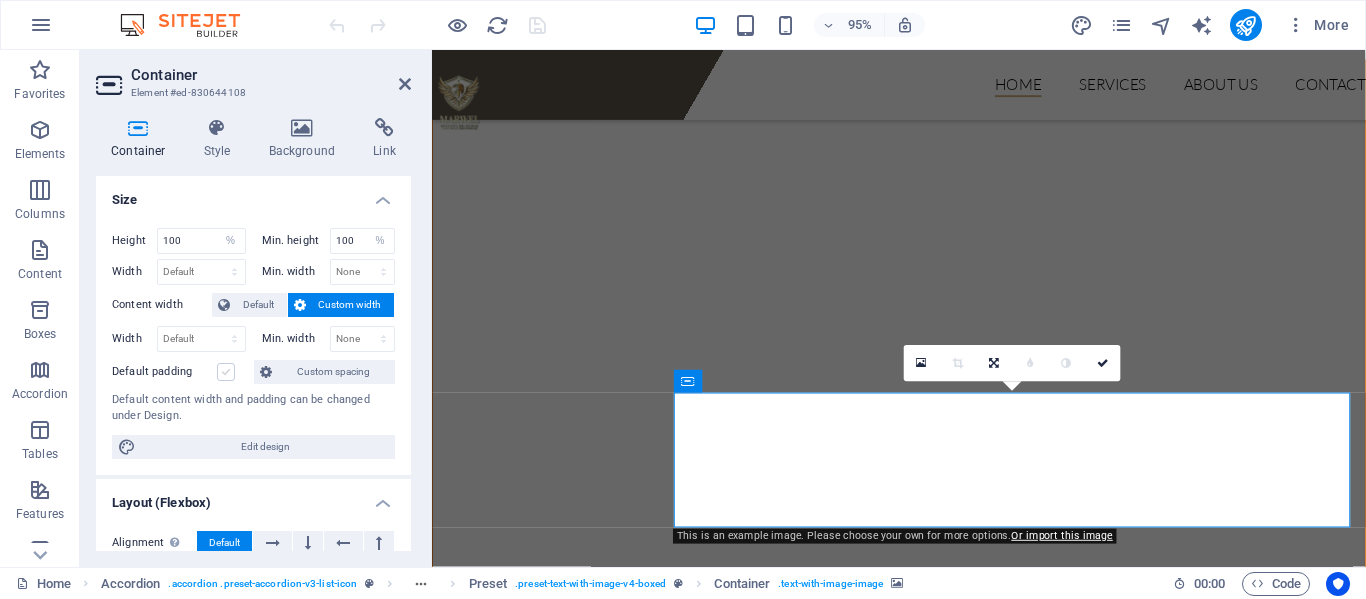 click at bounding box center (226, 372) 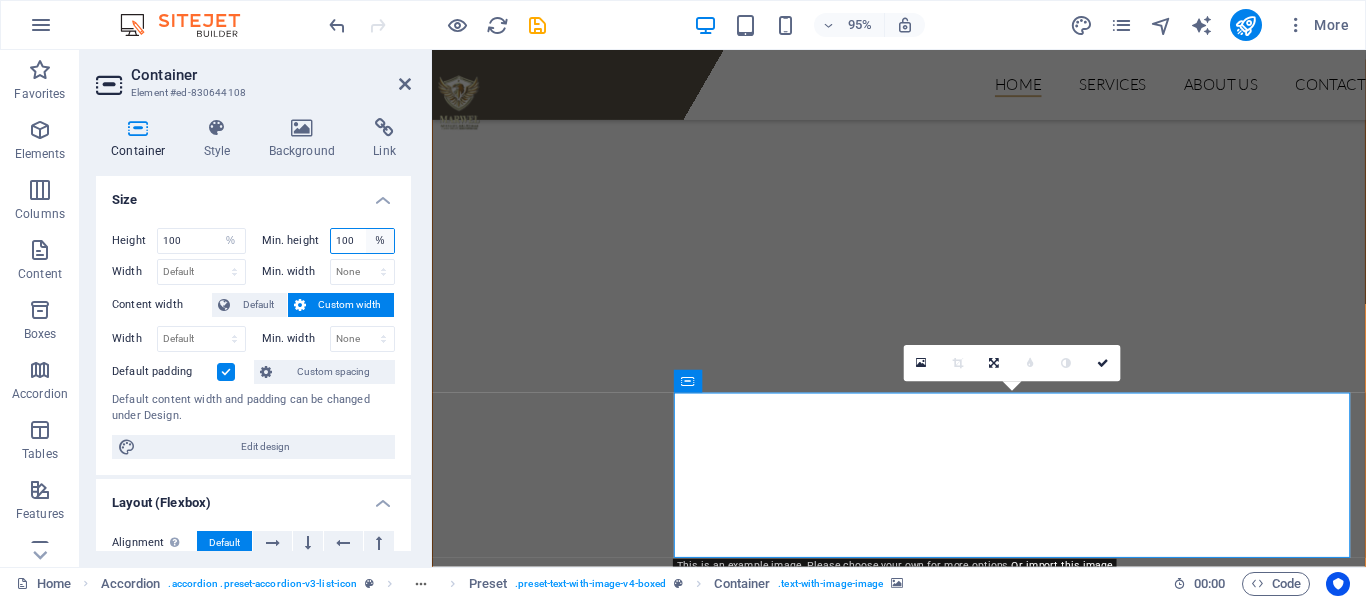 click on "None px rem % vh vw" at bounding box center [380, 241] 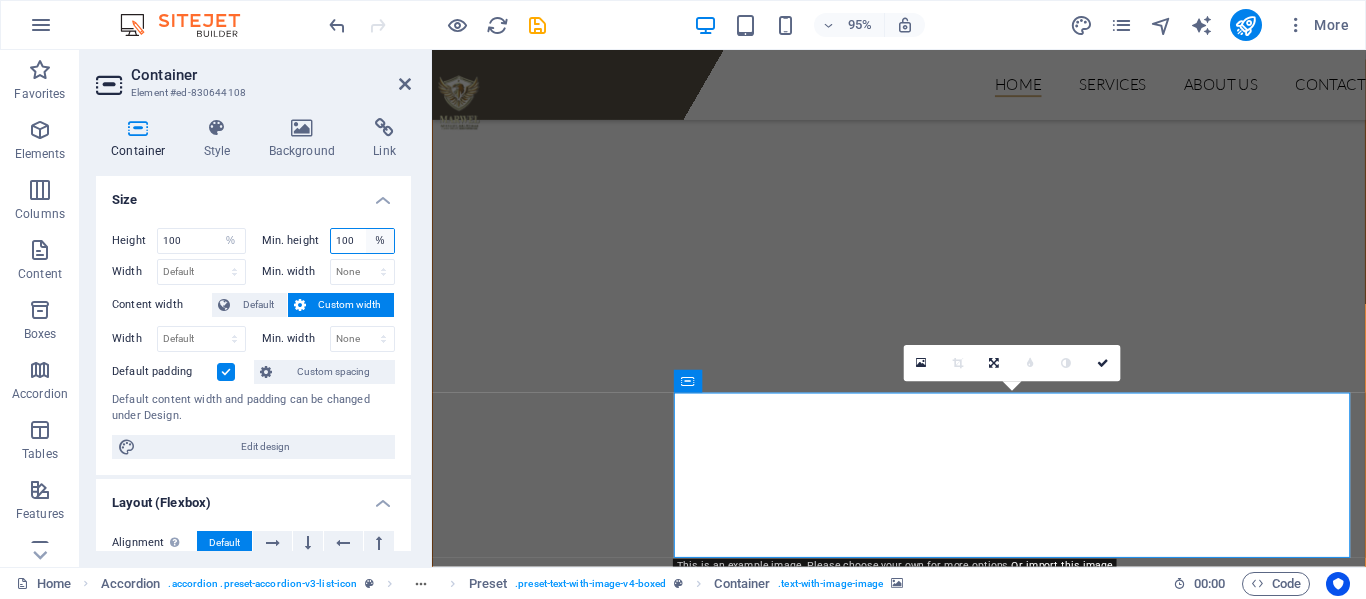select on "px" 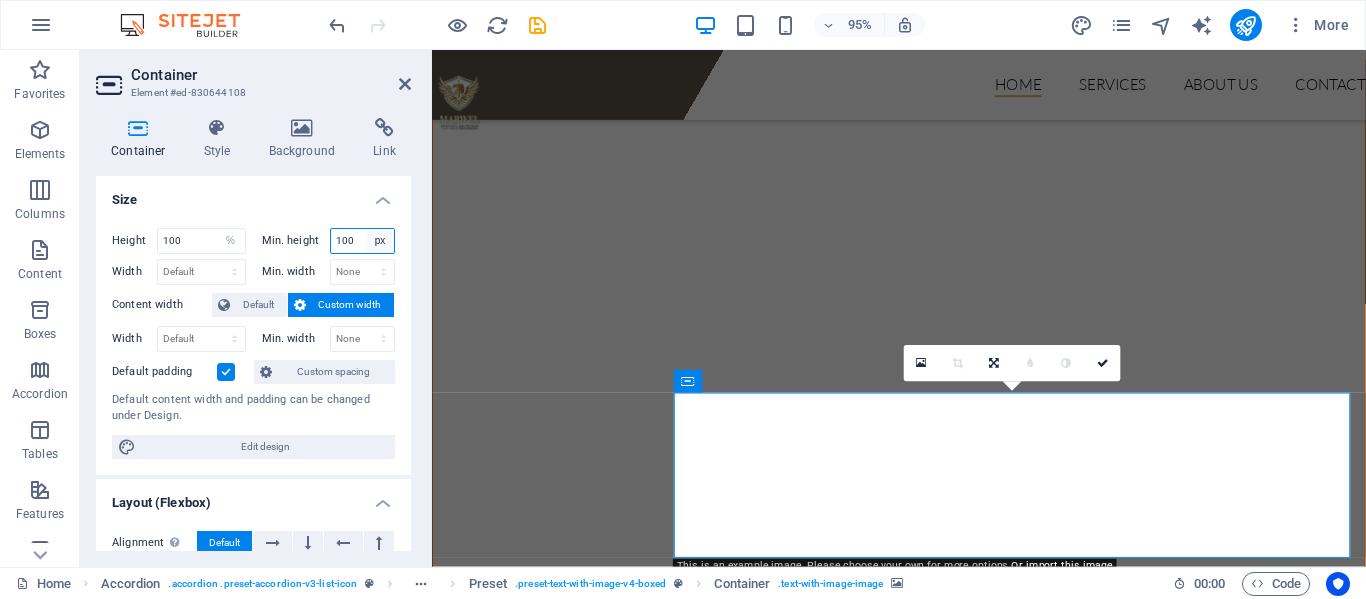 click on "None px rem % vh vw" at bounding box center (380, 241) 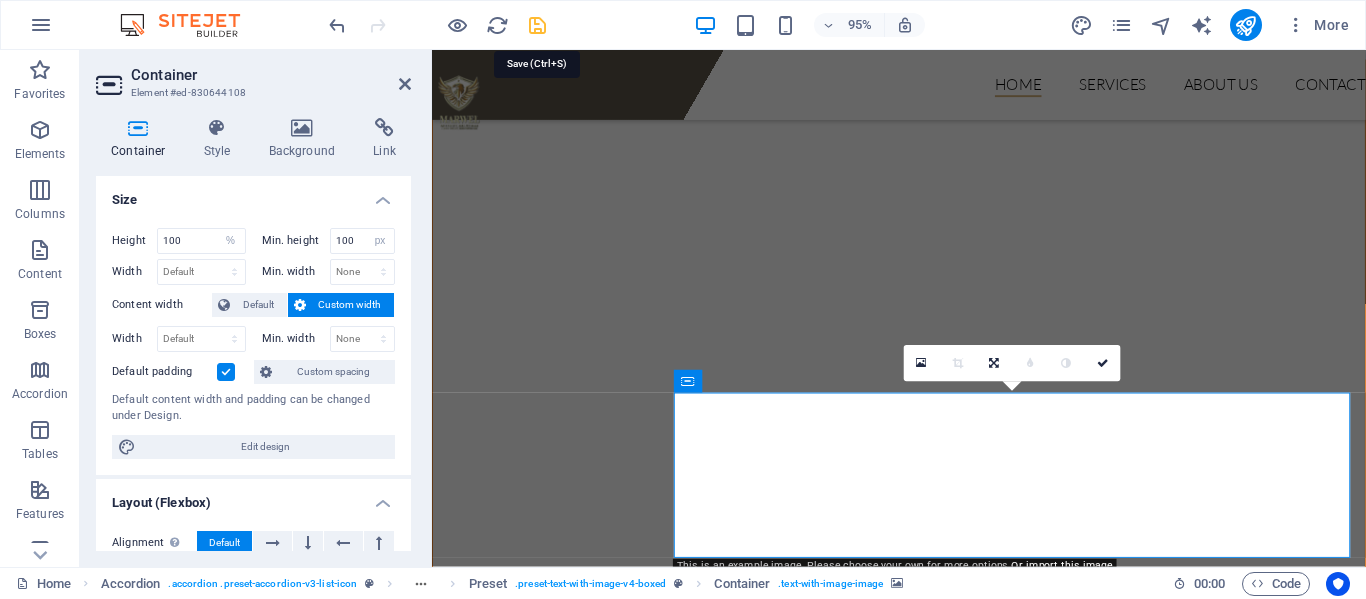 click at bounding box center [537, 25] 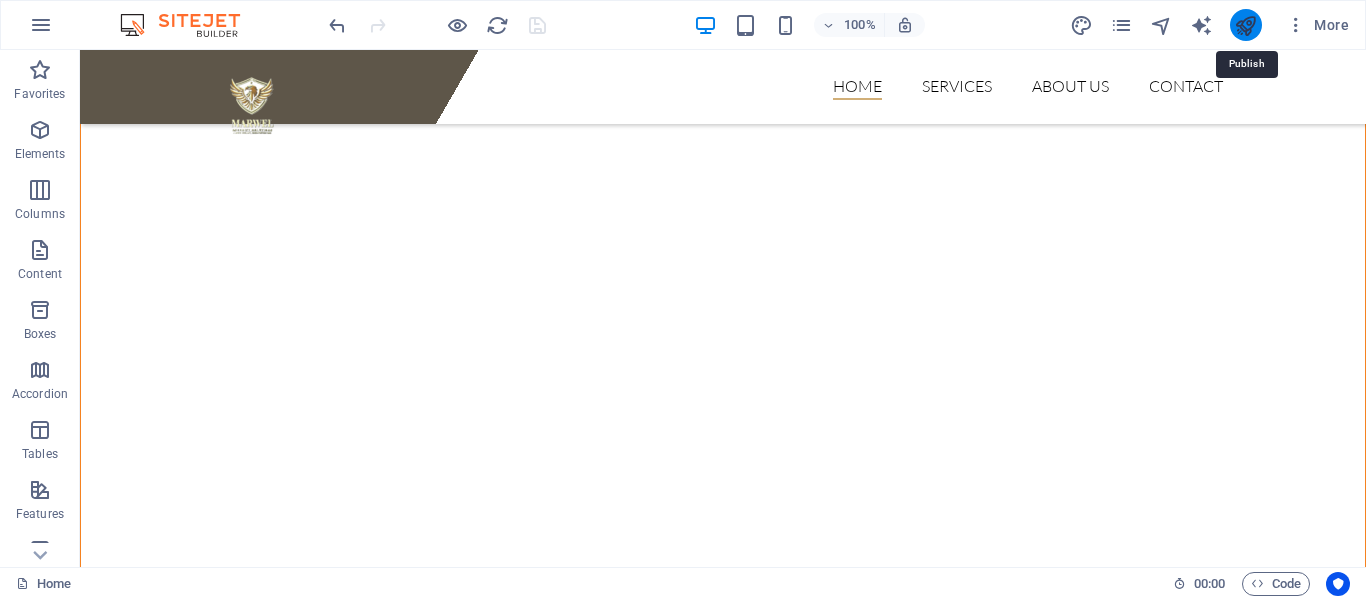 click at bounding box center [1245, 25] 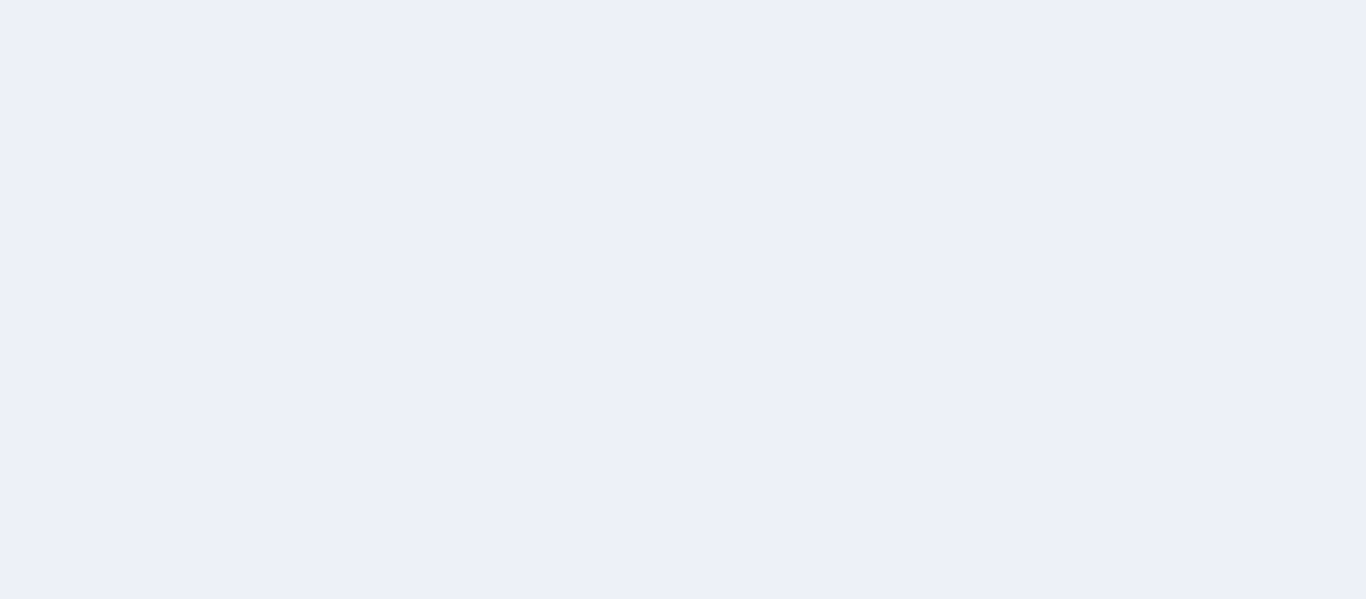 scroll, scrollTop: 0, scrollLeft: 0, axis: both 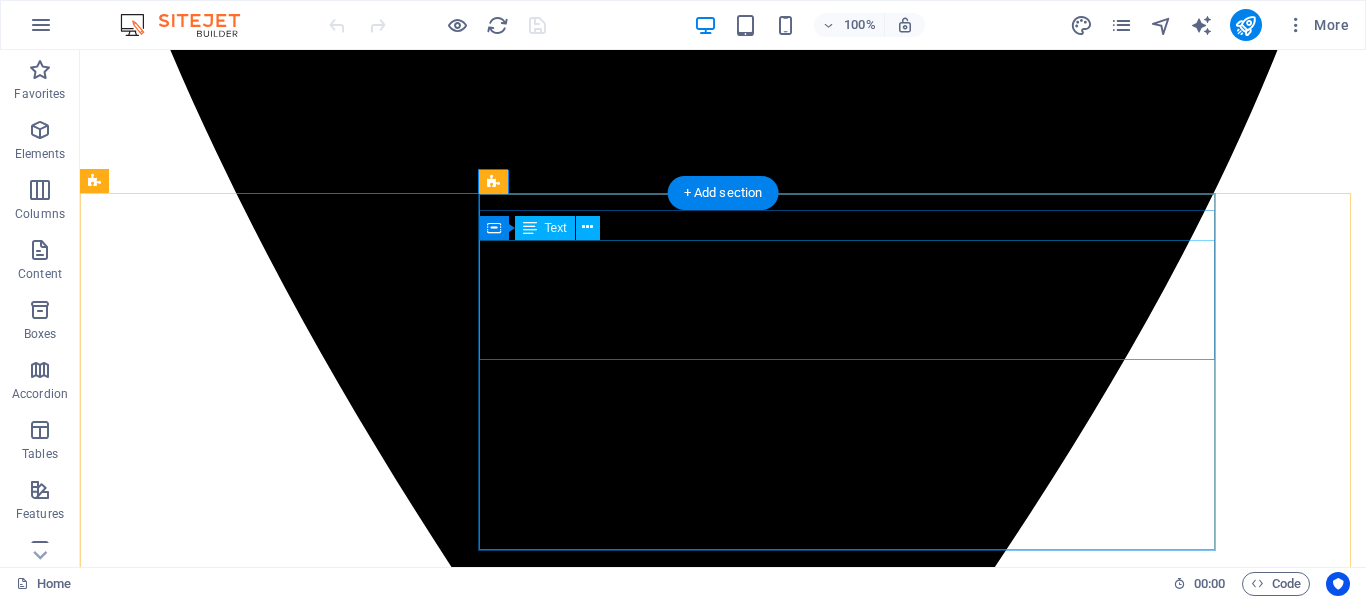 click on "Trained and licensed security officers deployed to secure residential, commercial, and industrial sites. We train to equips security guards with the necessary skills to identify risks, respond to emergencies, and resolve conflicts effectively. It also covers surveillance techniques, legal knowledge, and proficiency in using security technology. Ultimately, trained guards are more professional and better prepared to protect people and property, making them essential for maintaining safety and security." at bounding box center [723, 5702] 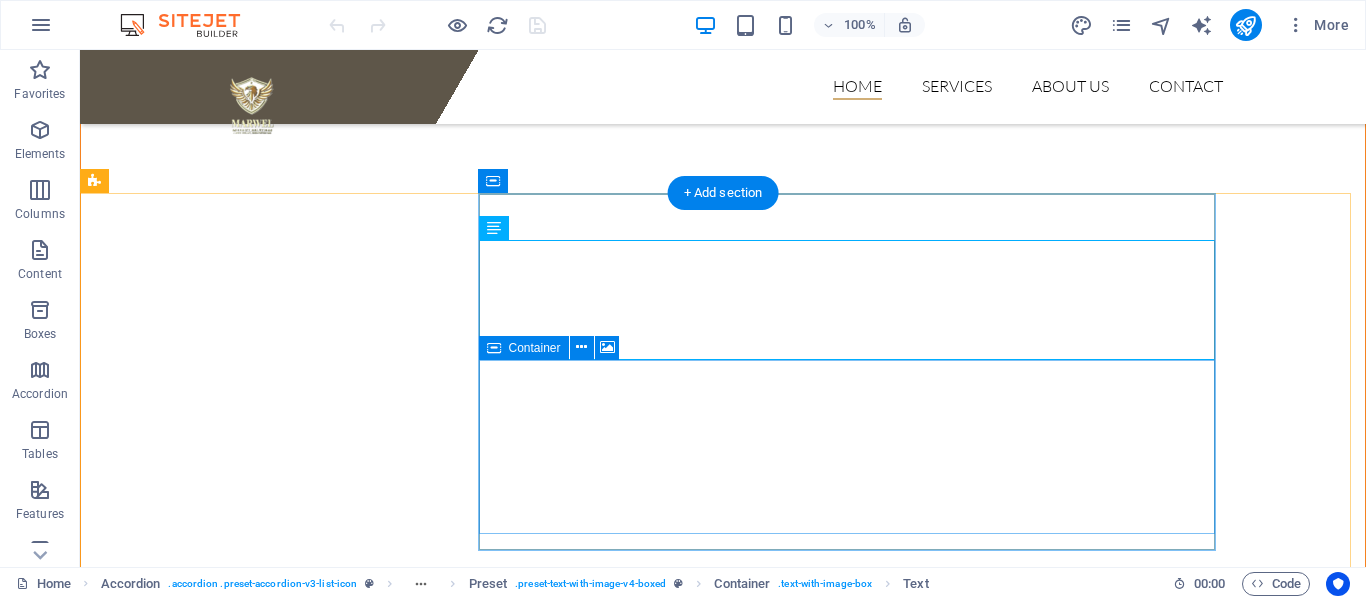 click on "Drop content here or  Add elements  Paste clipboard" at bounding box center [854, 1511] 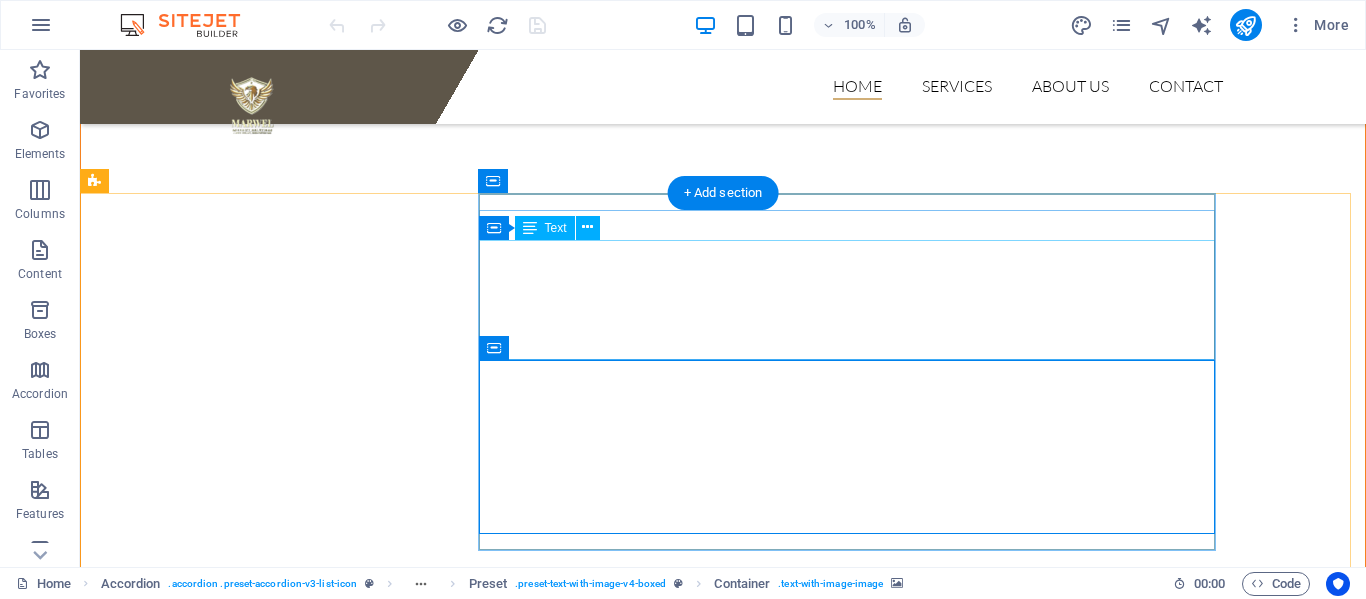 click on "Trained and licensed security officers deployed to secure residential, commercial, and industrial sites. We train to equips security guards with the necessary skills to identify risks, respond to emergencies, and resolve conflicts effectively. It also covers surveillance techniques, legal knowledge, and proficiency in using security technology. Ultimately, trained guards are more professional and better prepared to protect people and property, making them essential for maintaining safety and security." at bounding box center [854, 1190] 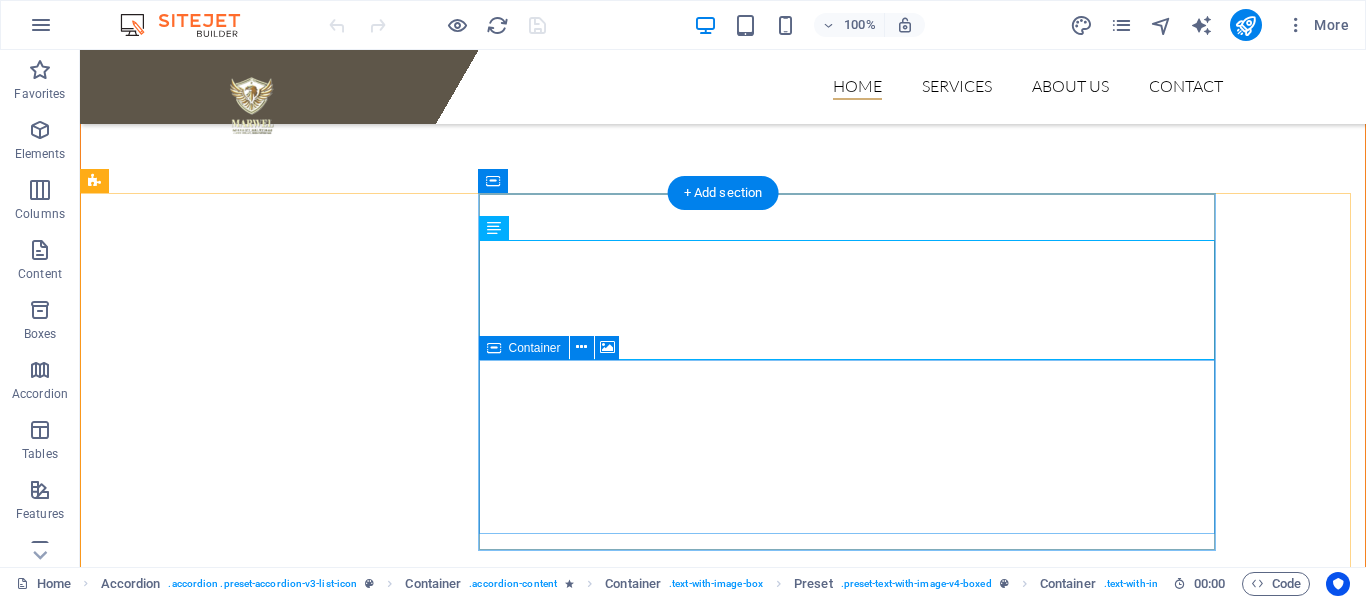 click on "Drop content here or  Add elements  Paste clipboard" at bounding box center (854, 1511) 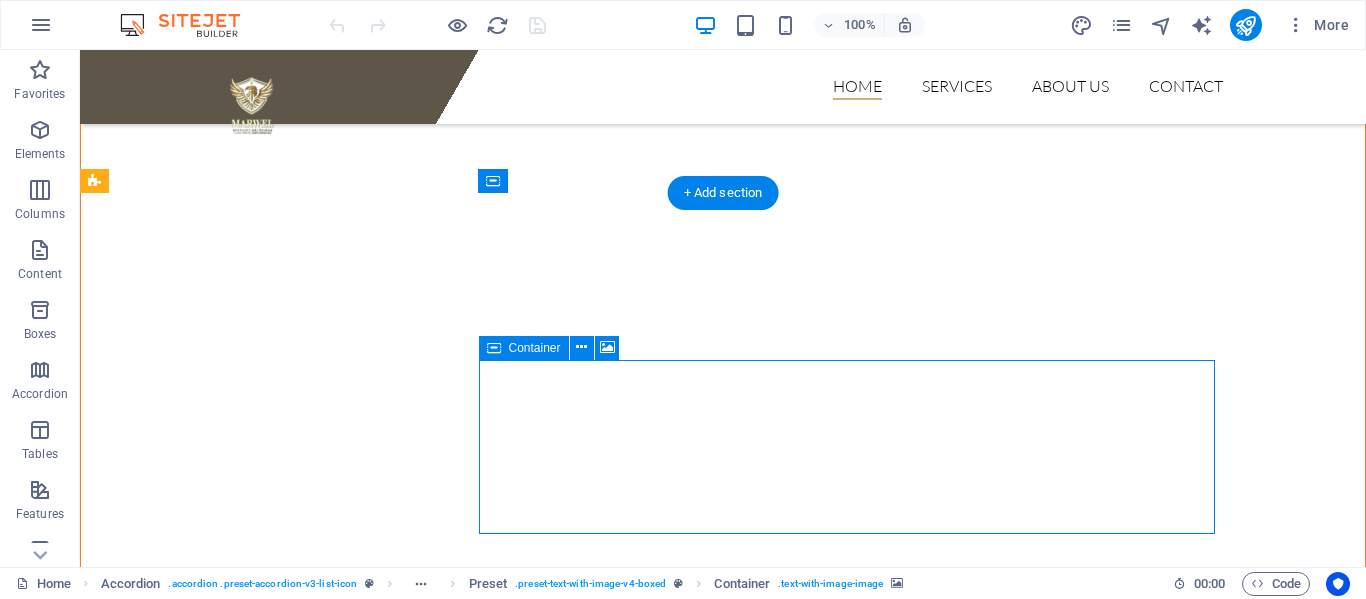 click on "Drop content here or  Add elements  Paste clipboard" at bounding box center [854, 1511] 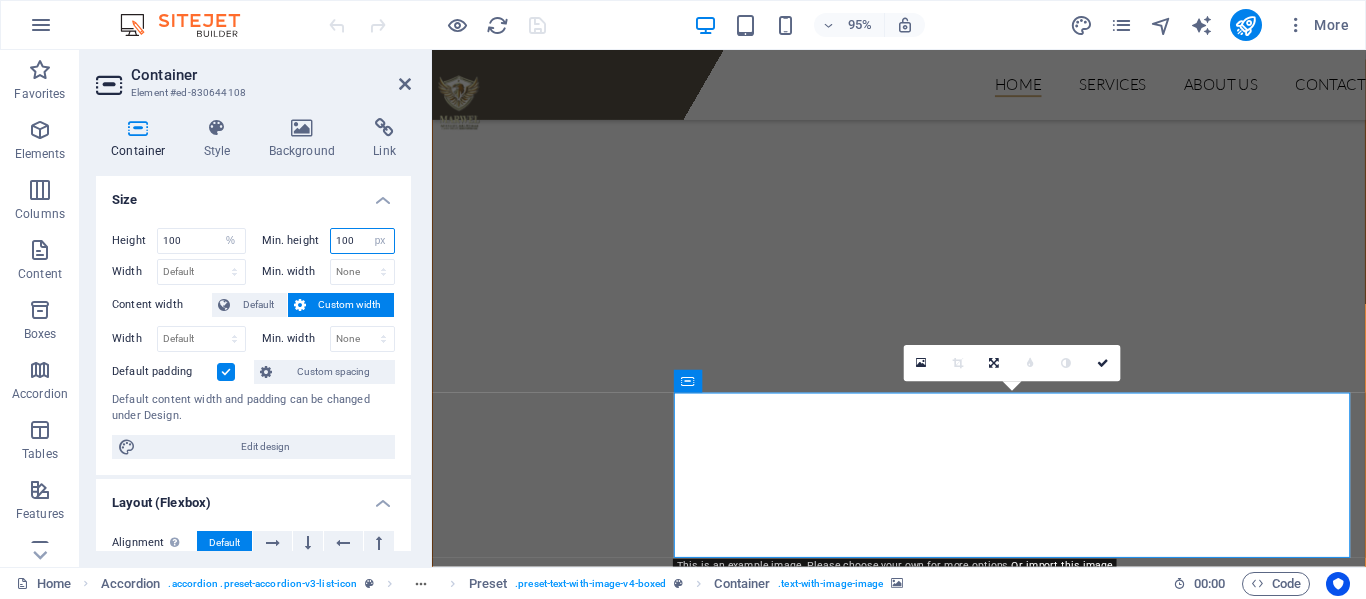 click on "100" at bounding box center [363, 241] 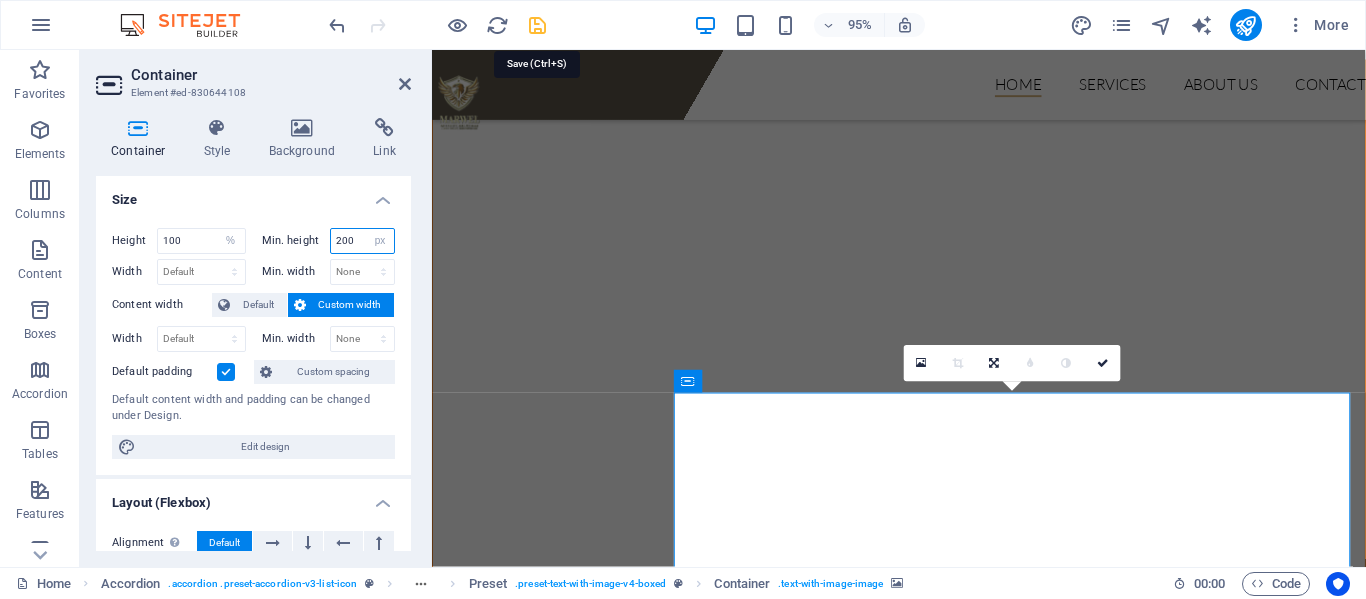 type on "200" 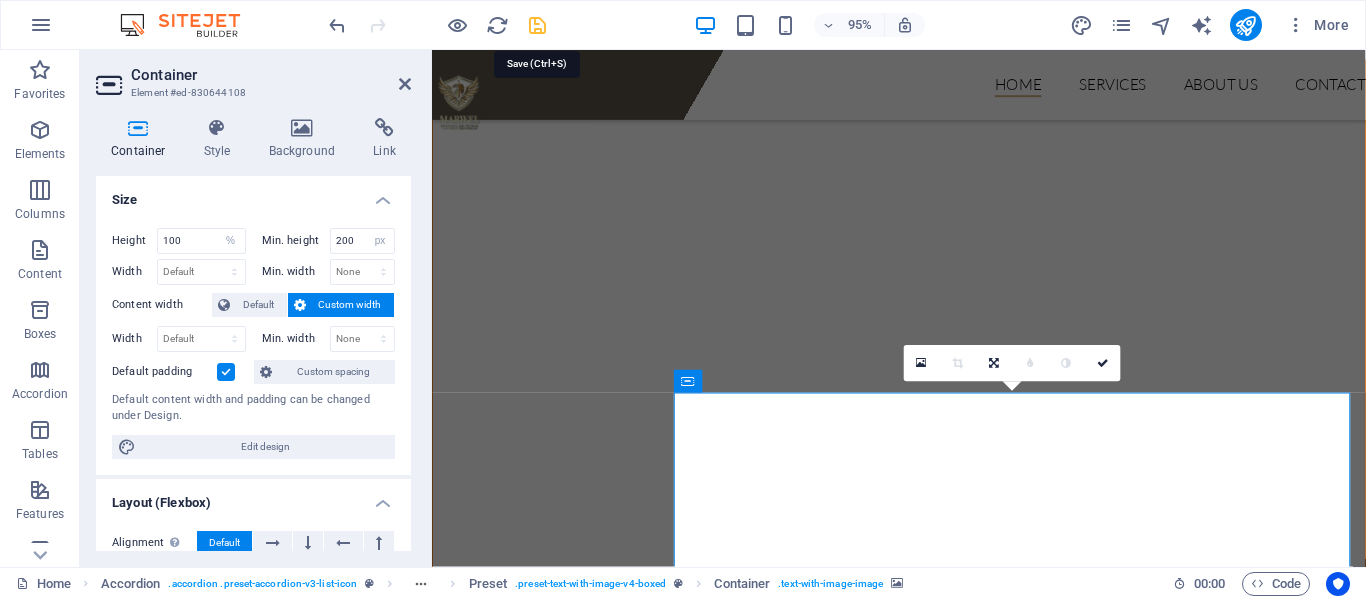 click at bounding box center (537, 25) 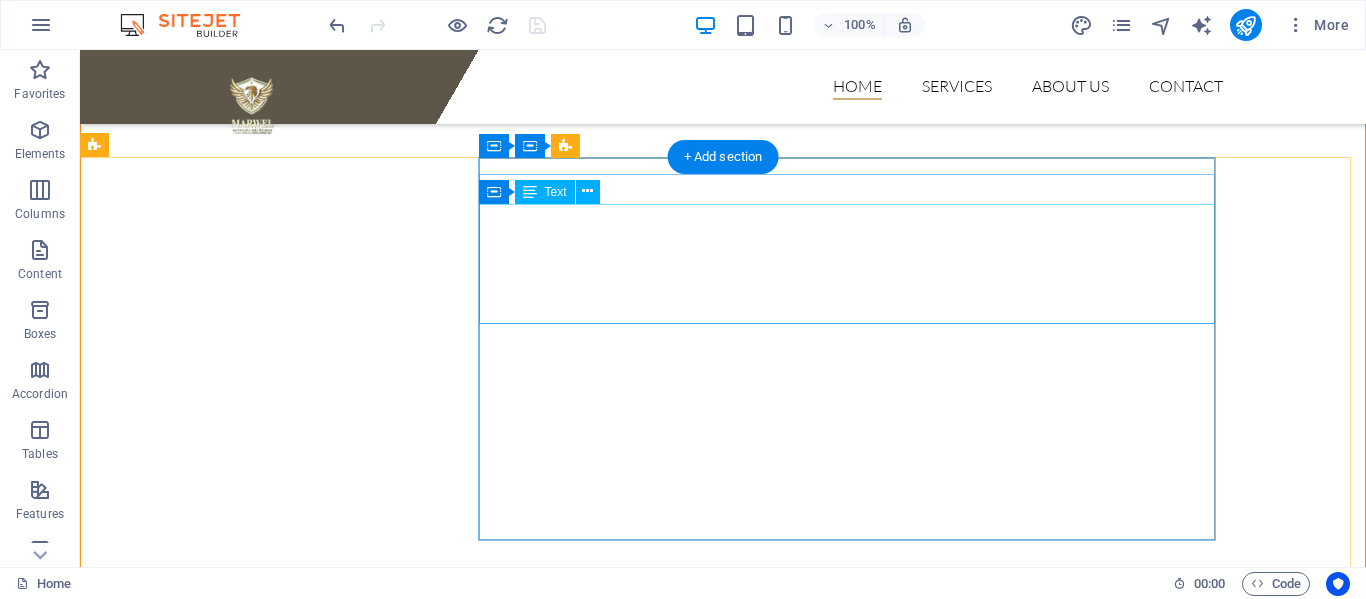 scroll, scrollTop: 1000, scrollLeft: 0, axis: vertical 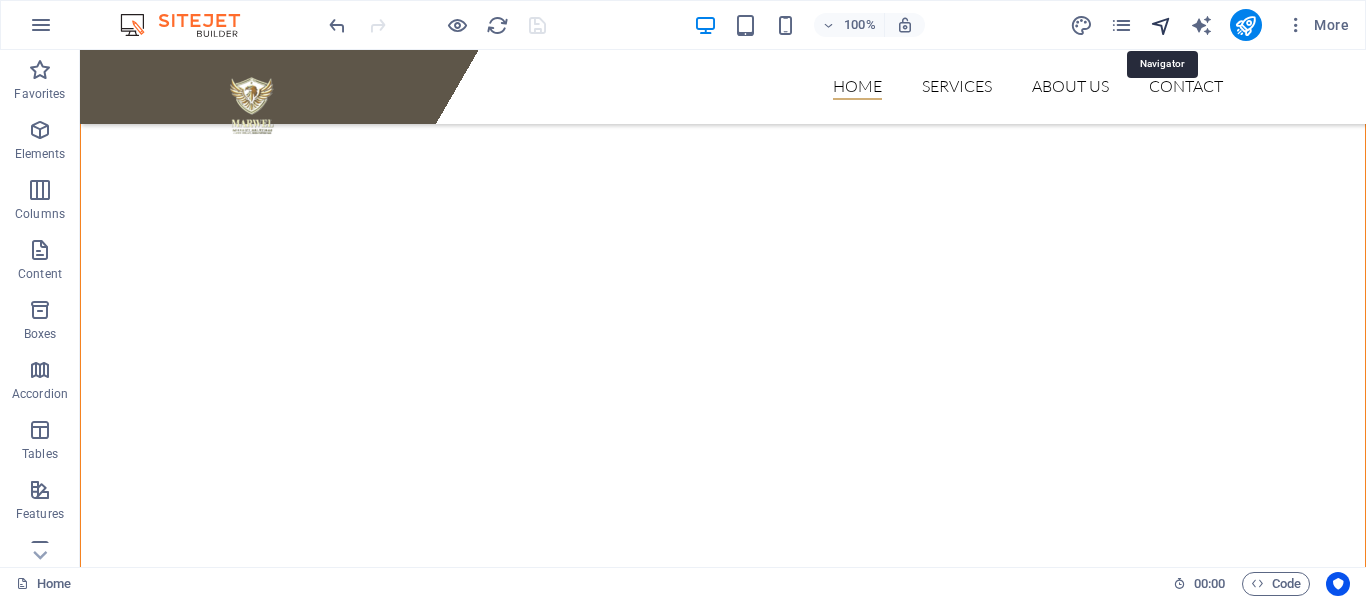 click at bounding box center (1161, 25) 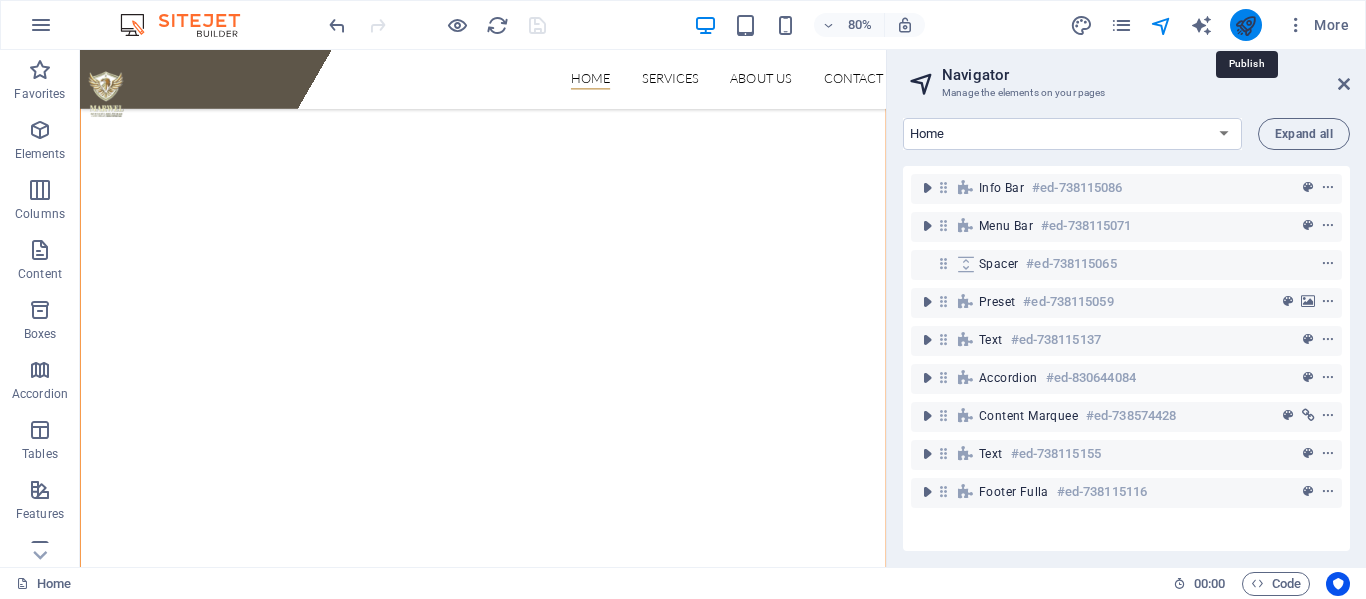 click at bounding box center (1245, 25) 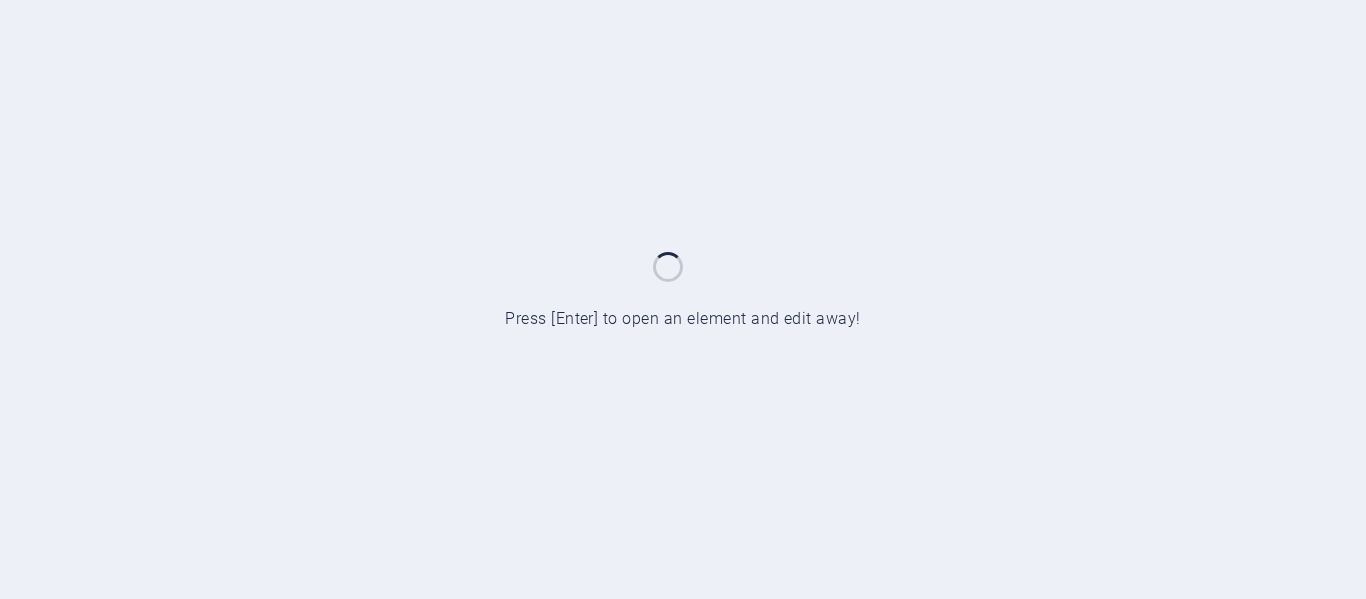 scroll, scrollTop: 0, scrollLeft: 0, axis: both 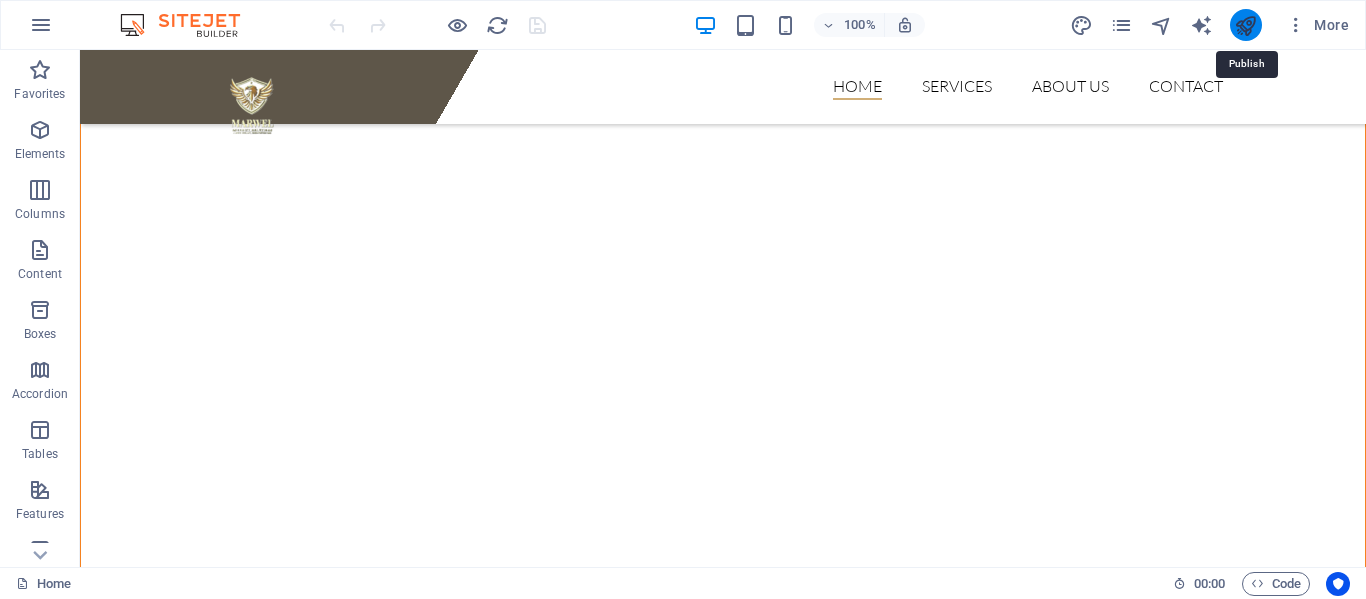 click at bounding box center (1245, 25) 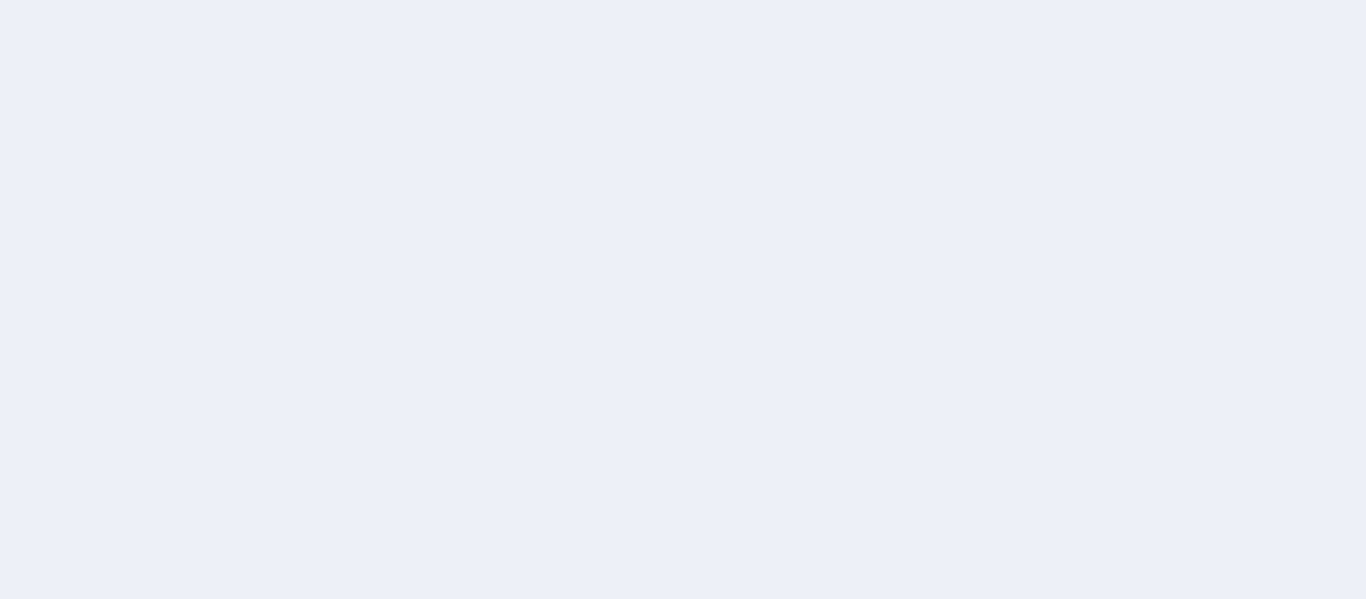 scroll, scrollTop: 0, scrollLeft: 0, axis: both 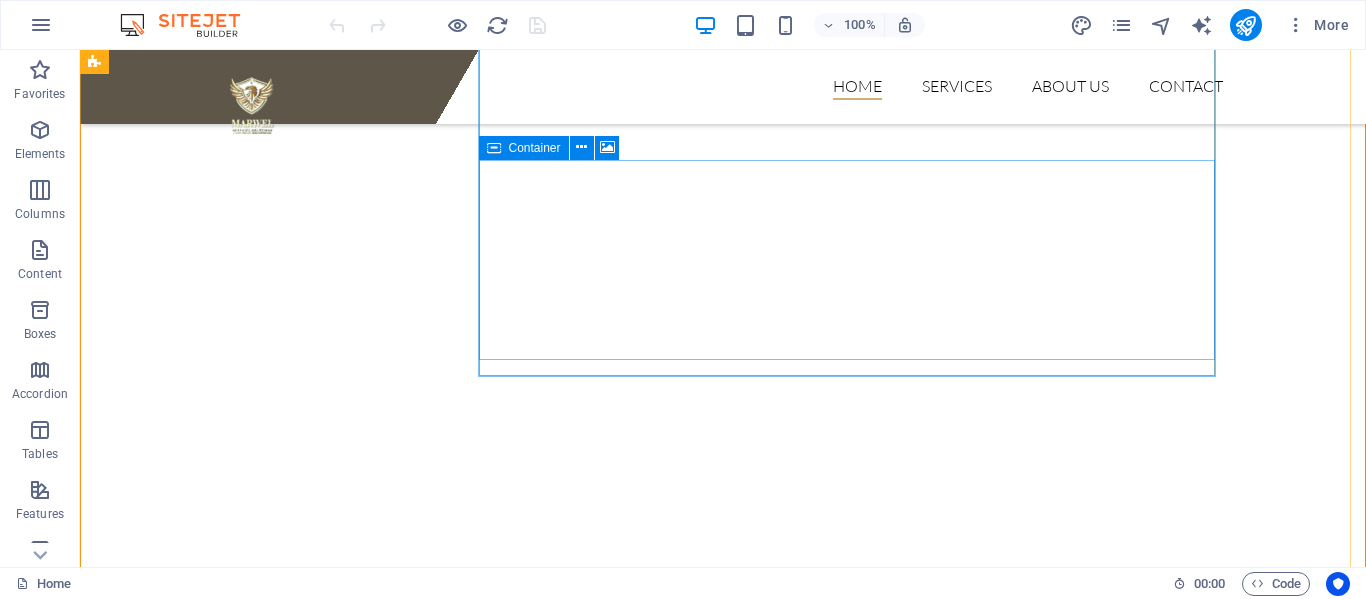 click on "Drop content here or  Add elements  Paste clipboard" at bounding box center [854, 1337] 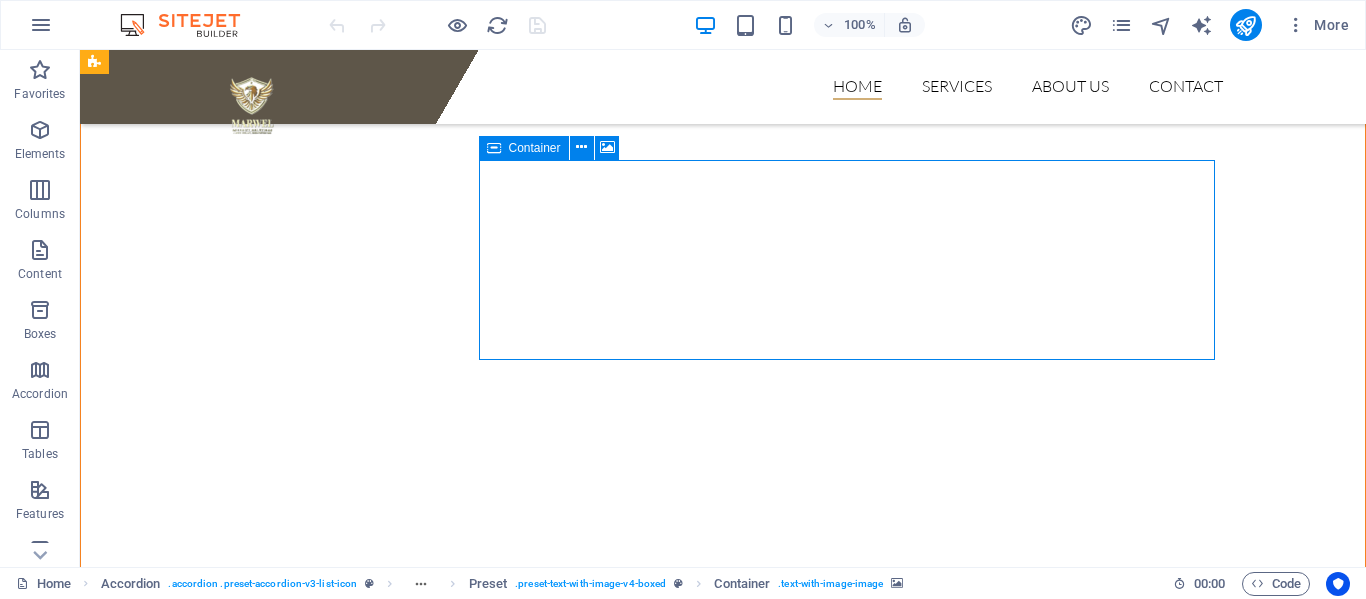 click on "Drop content here or  Add elements  Paste clipboard" at bounding box center [854, 1337] 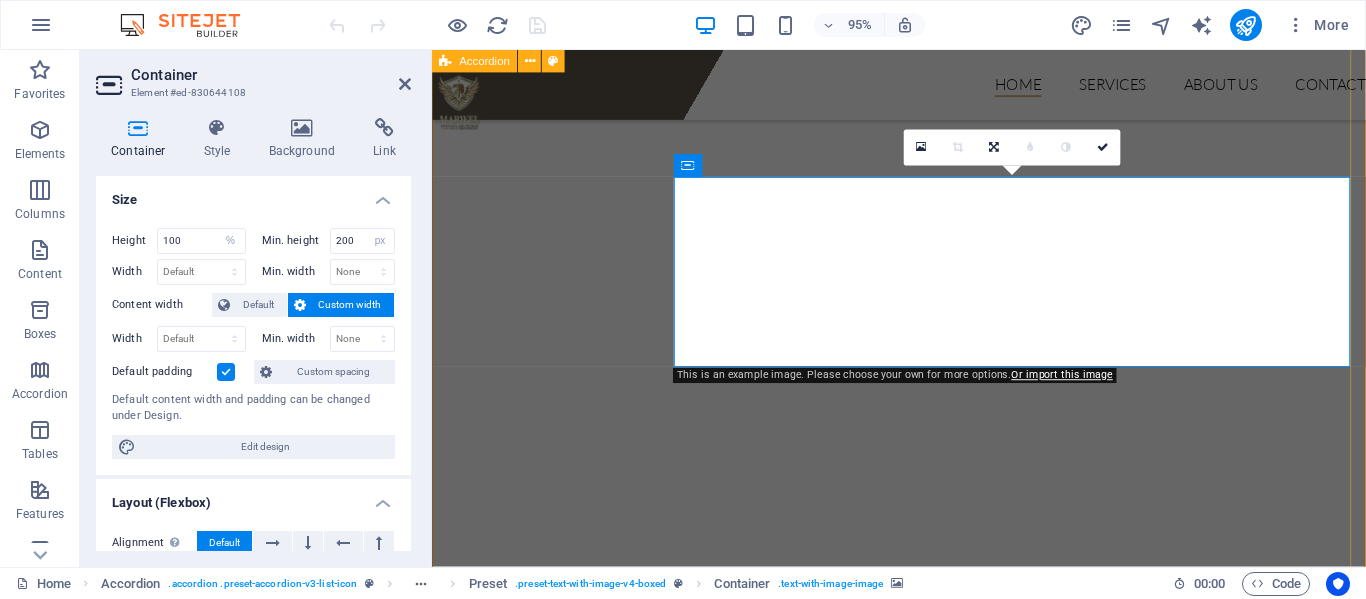 scroll, scrollTop: 1227, scrollLeft: 0, axis: vertical 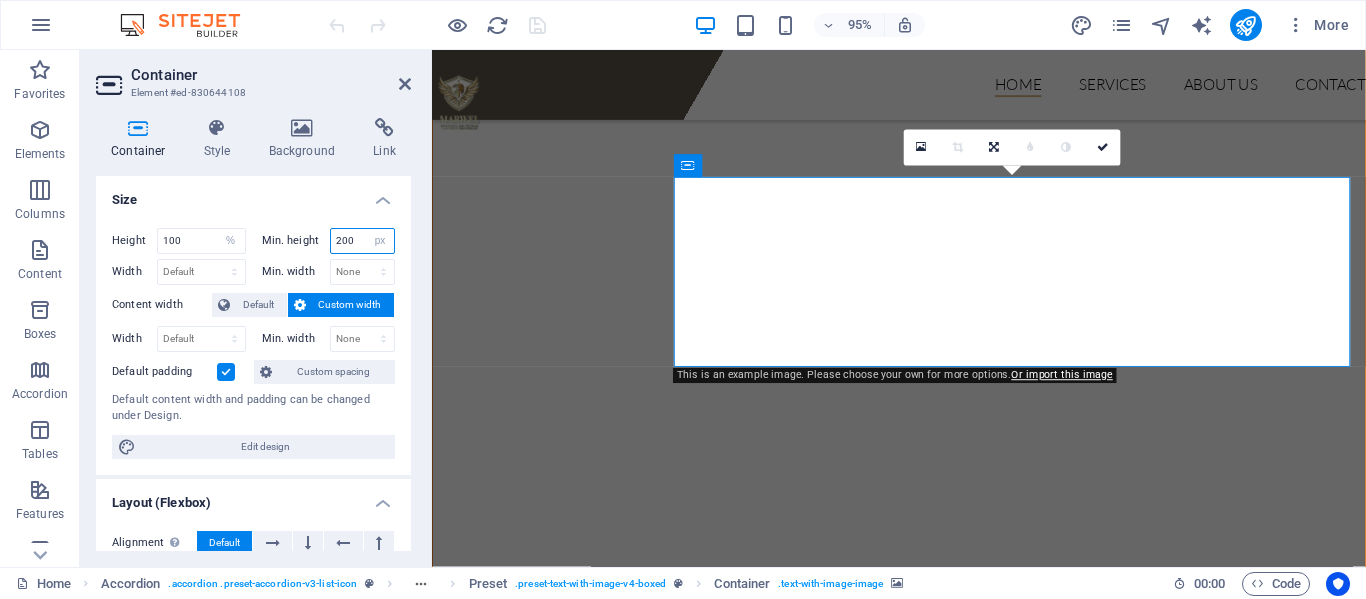 click on "200" at bounding box center [363, 241] 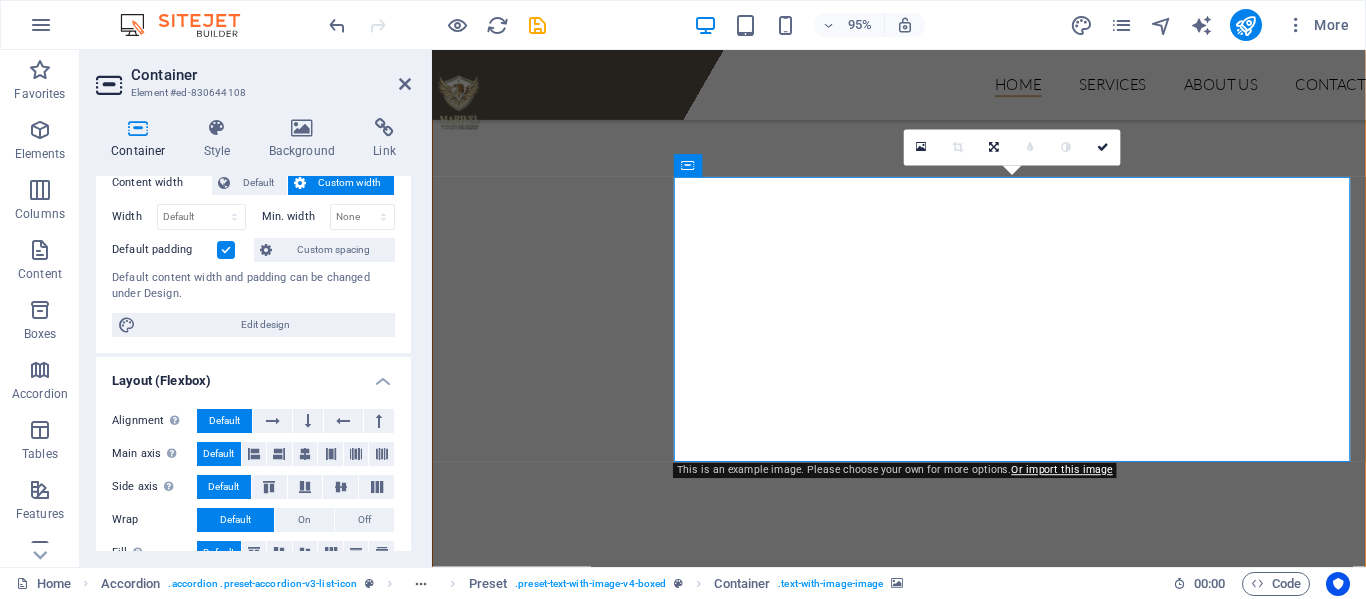 scroll, scrollTop: 200, scrollLeft: 0, axis: vertical 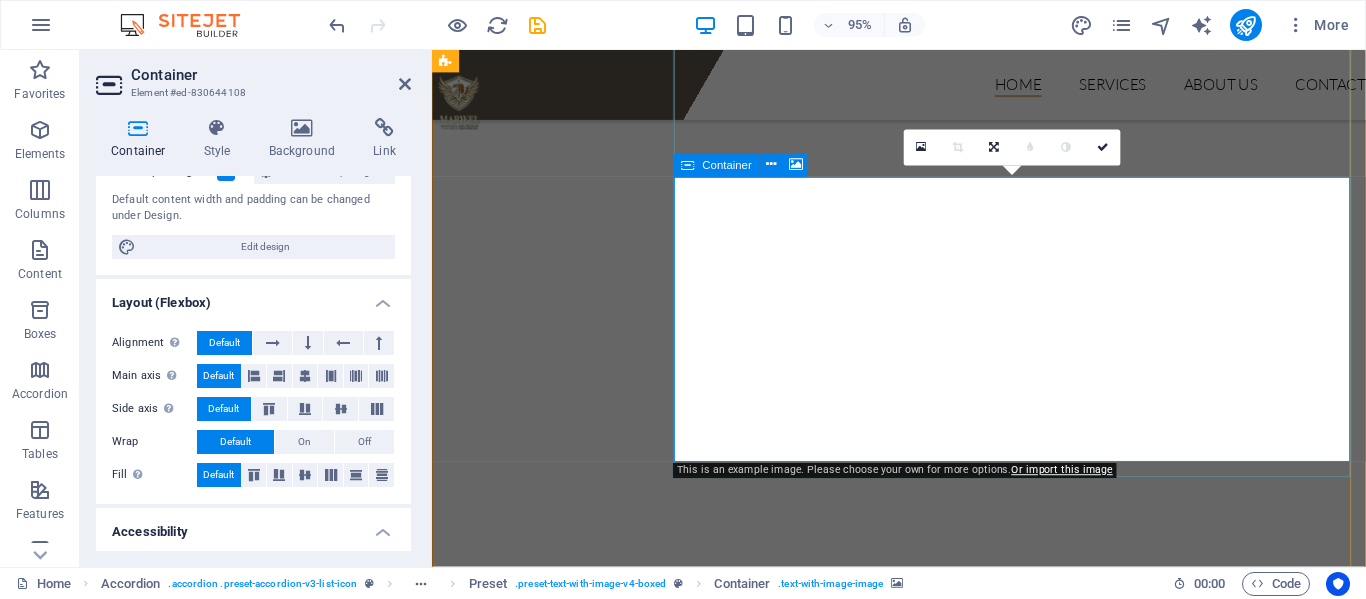type on "300" 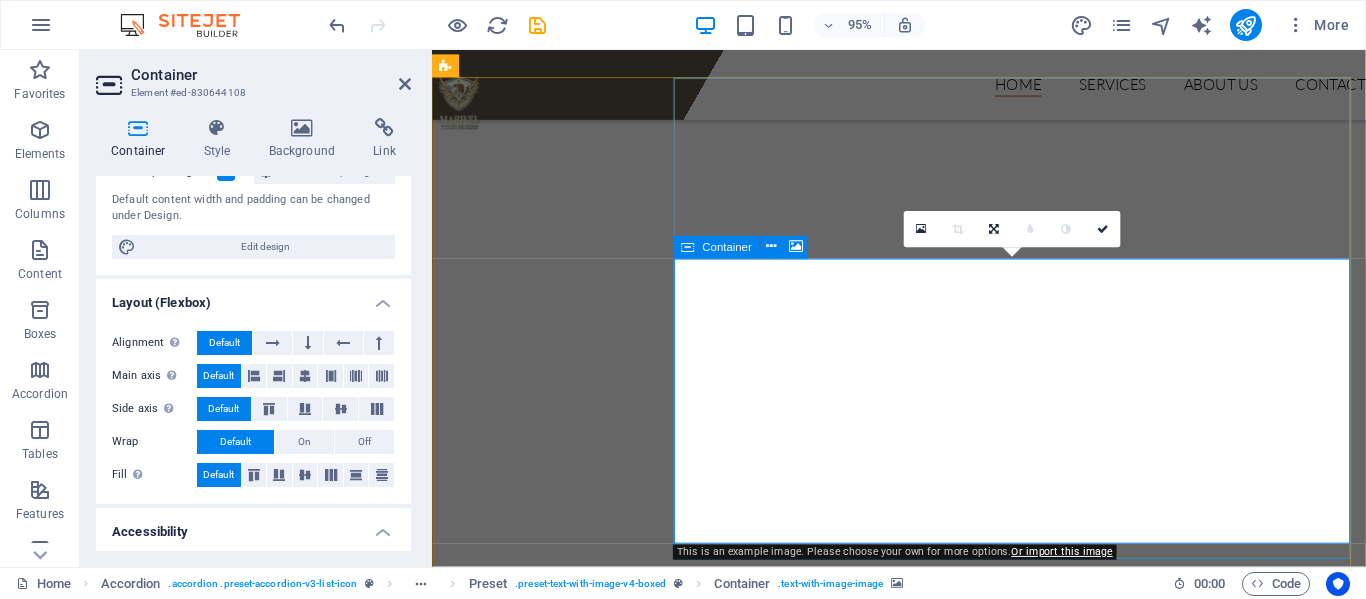 scroll, scrollTop: 1227, scrollLeft: 0, axis: vertical 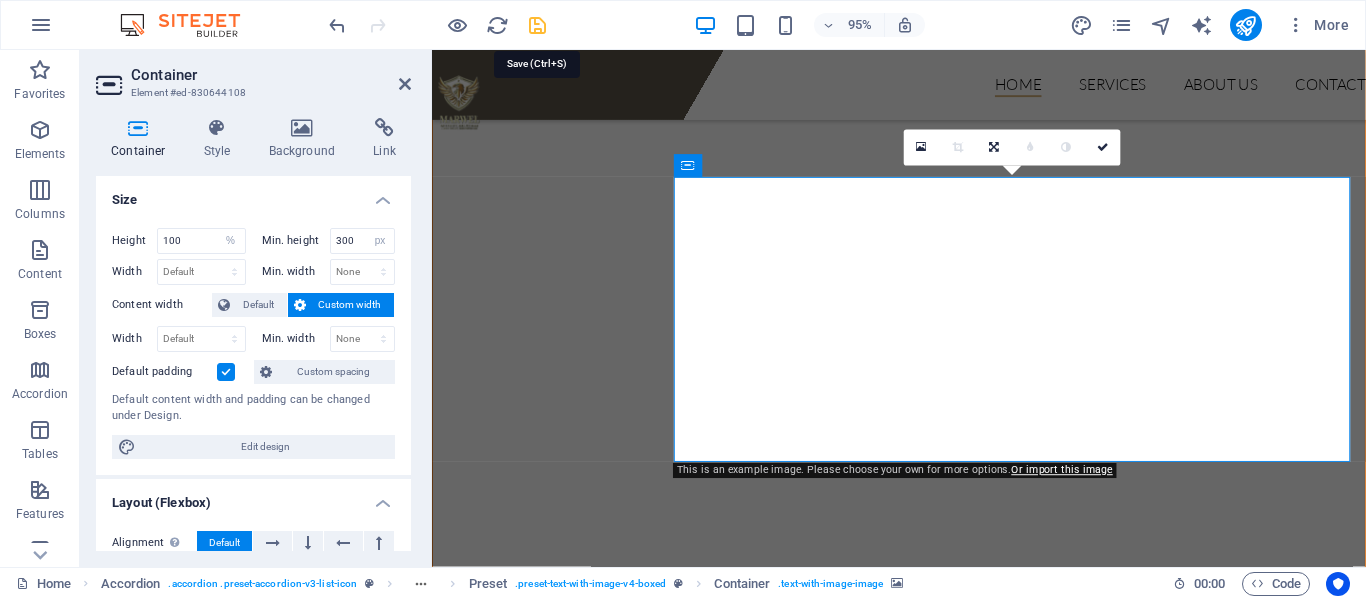 click at bounding box center (537, 25) 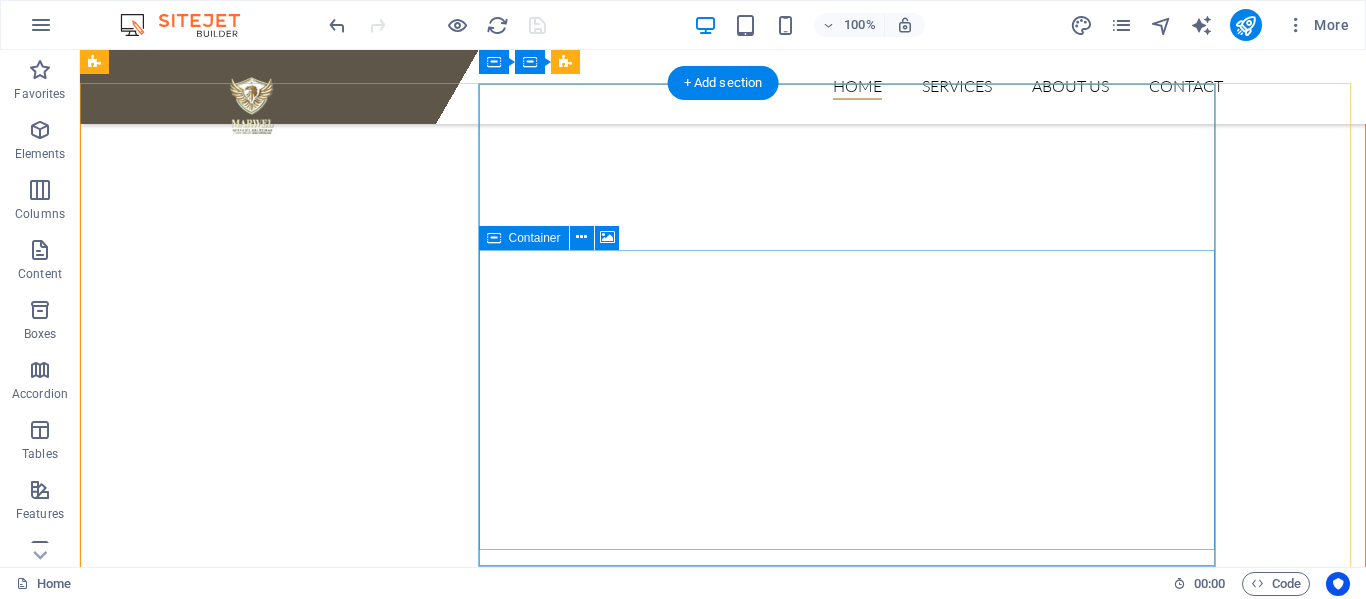 scroll, scrollTop: 1100, scrollLeft: 0, axis: vertical 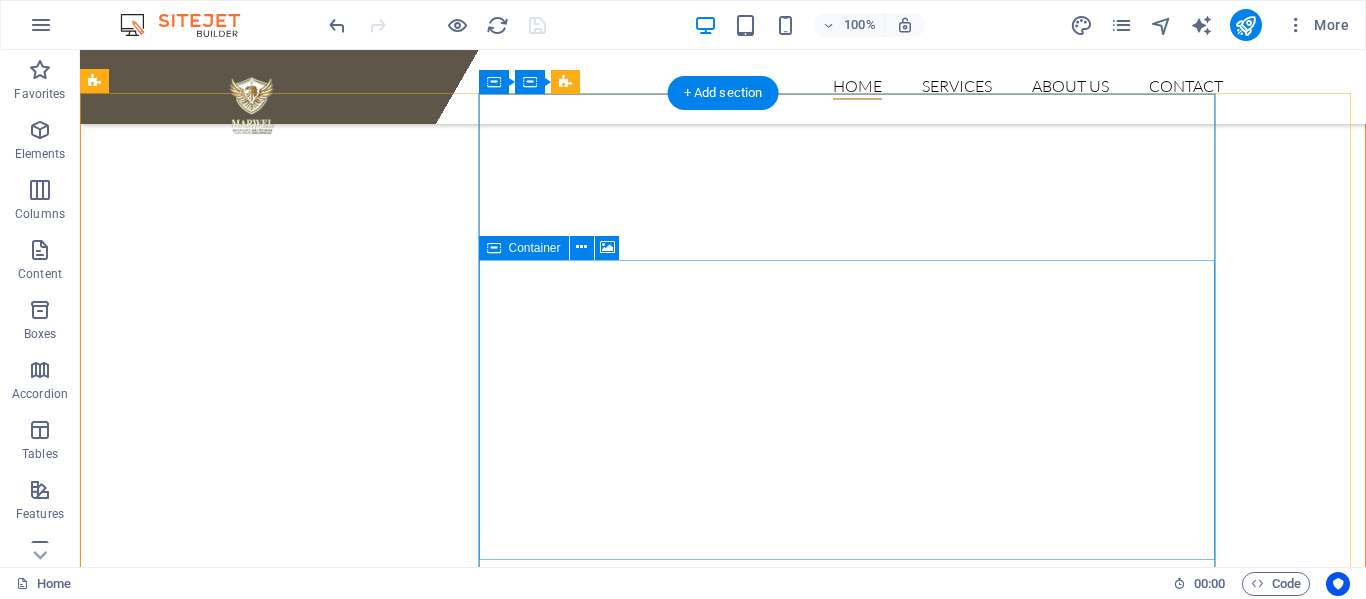 click on "Drop content here or  Add elements  Paste clipboard" at bounding box center [854, 1537] 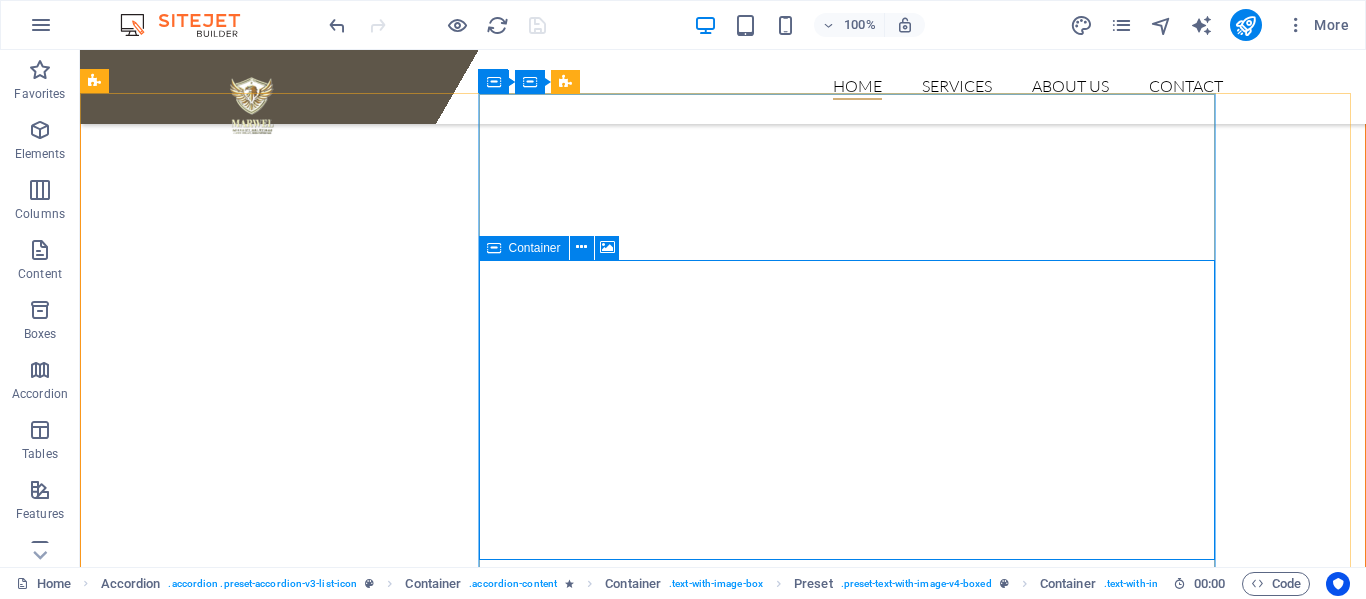 click at bounding box center [494, 248] 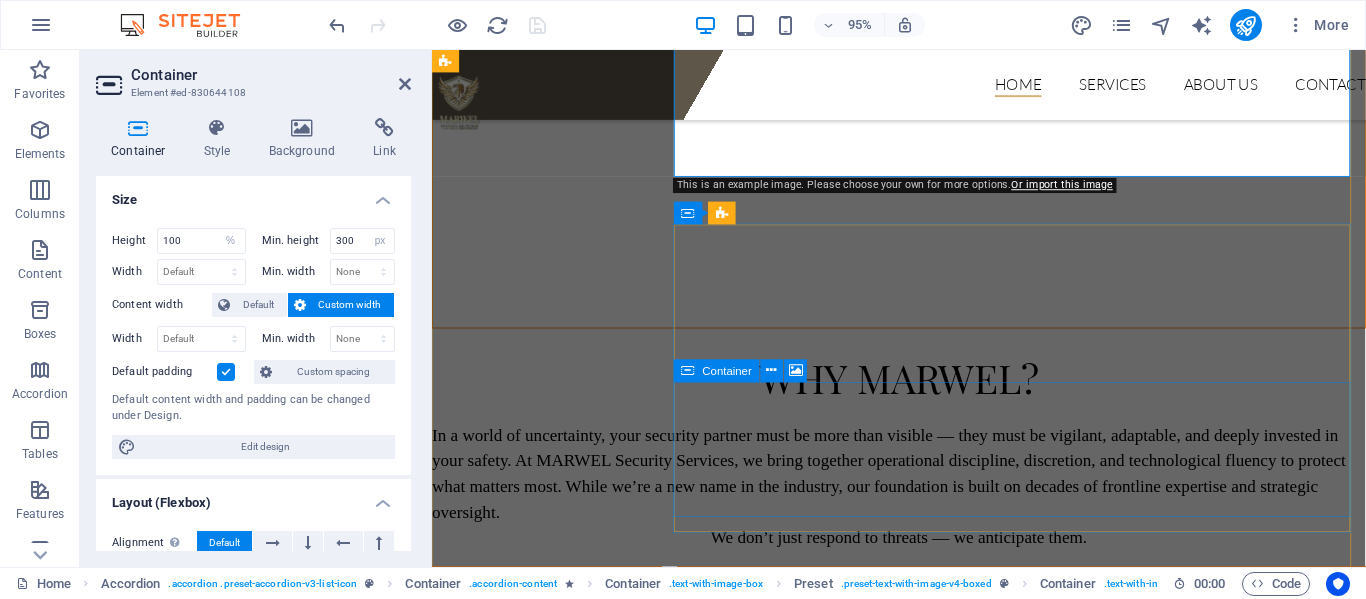 scroll, scrollTop: 1527, scrollLeft: 0, axis: vertical 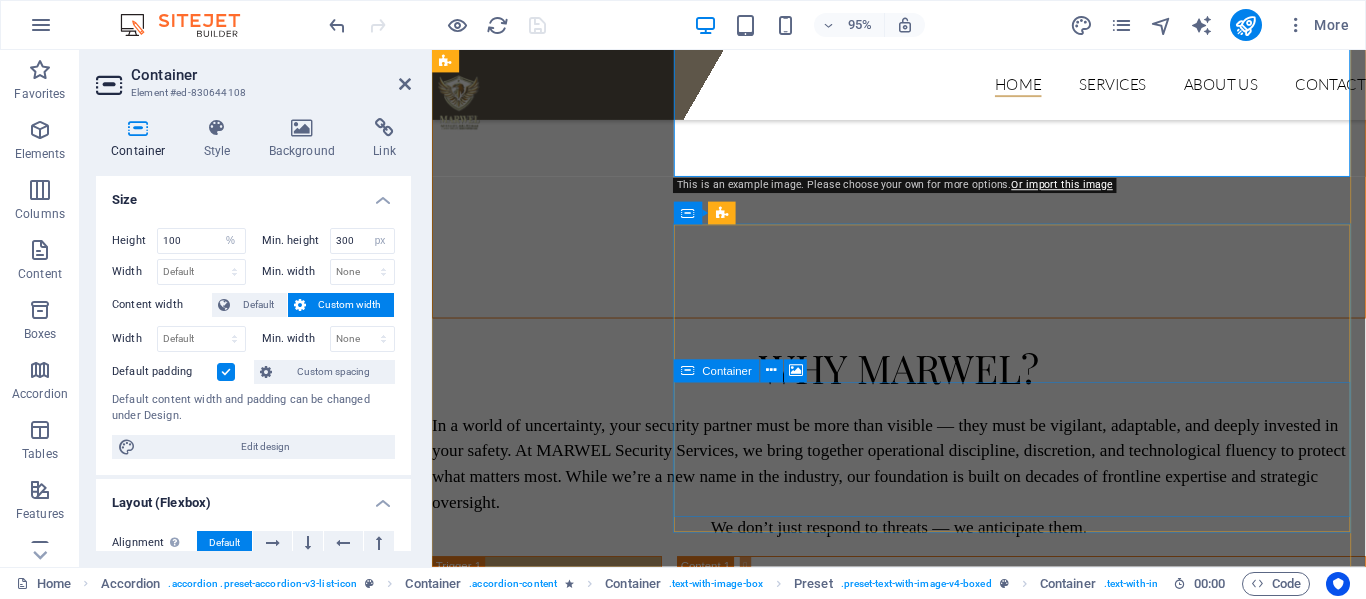 click on "Drop content here or  Add elements  Paste clipboard" at bounding box center (1052, 1653) 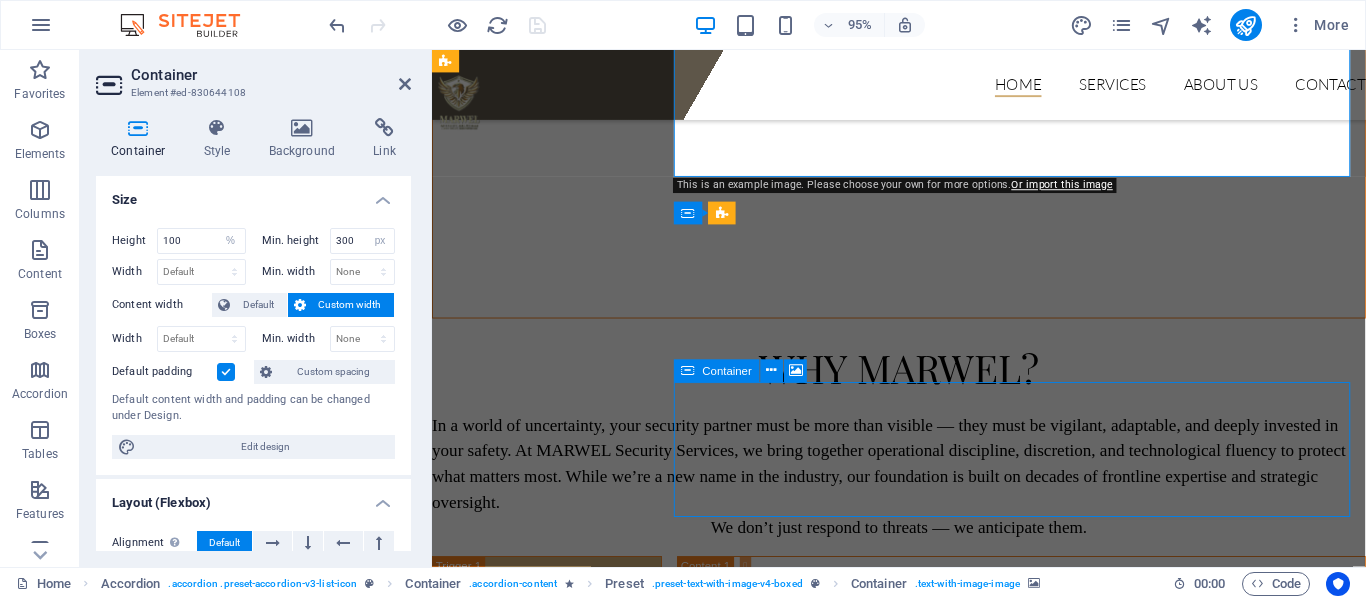 click on "Drop content here or  Add elements  Paste clipboard" at bounding box center (1052, 1653) 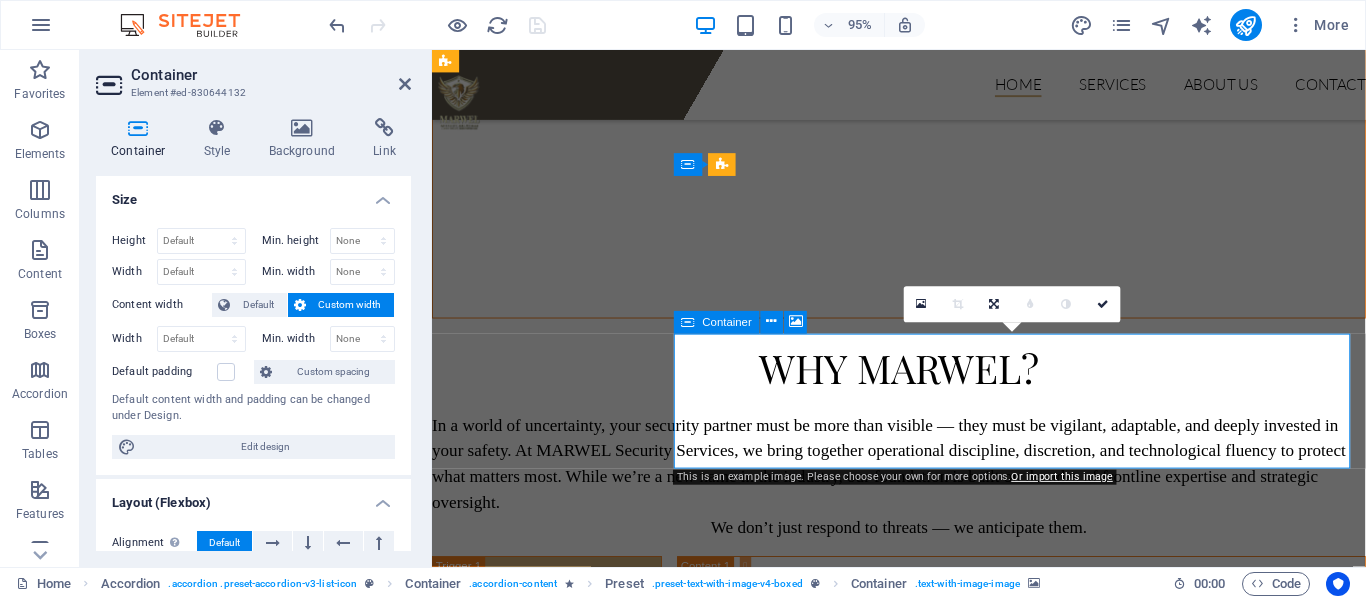 scroll, scrollTop: 1578, scrollLeft: 0, axis: vertical 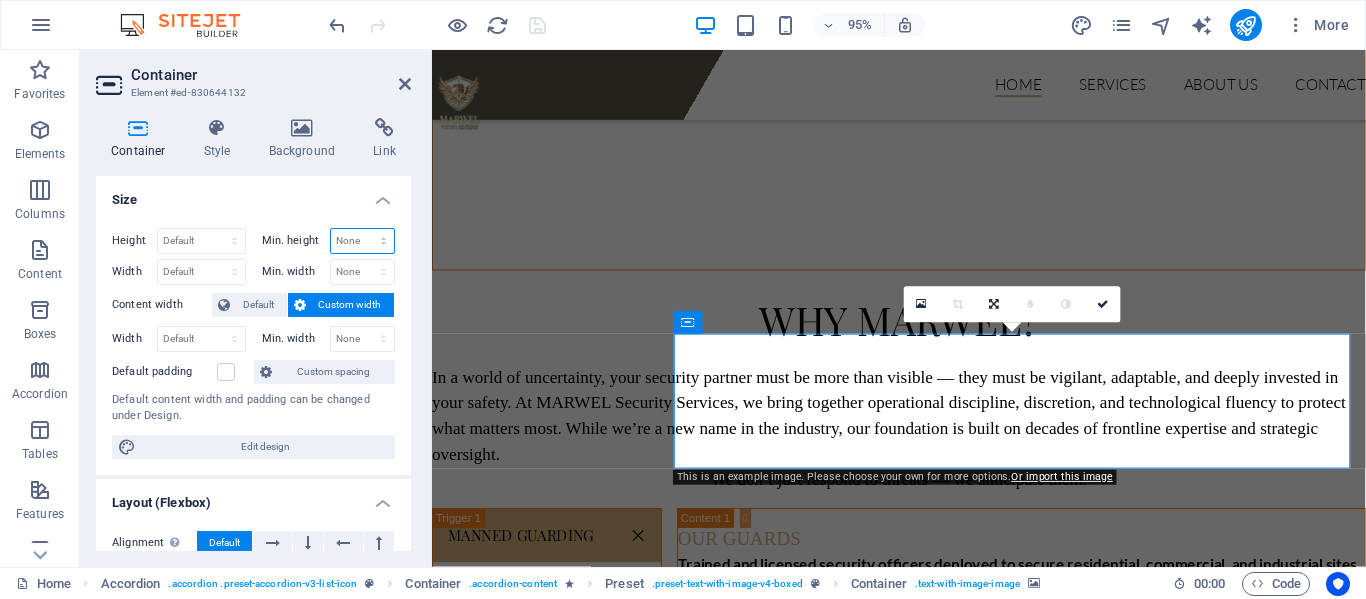 click on "None px rem % vh vw" at bounding box center (363, 241) 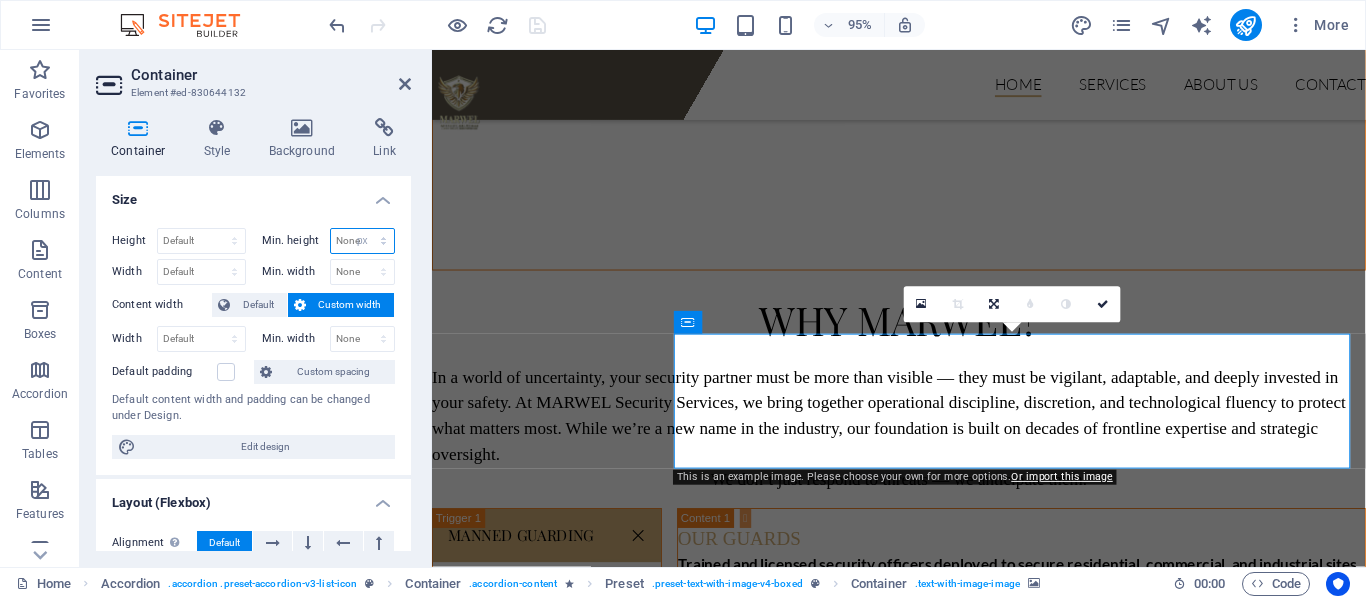 click on "None px rem % vh vw" at bounding box center [363, 241] 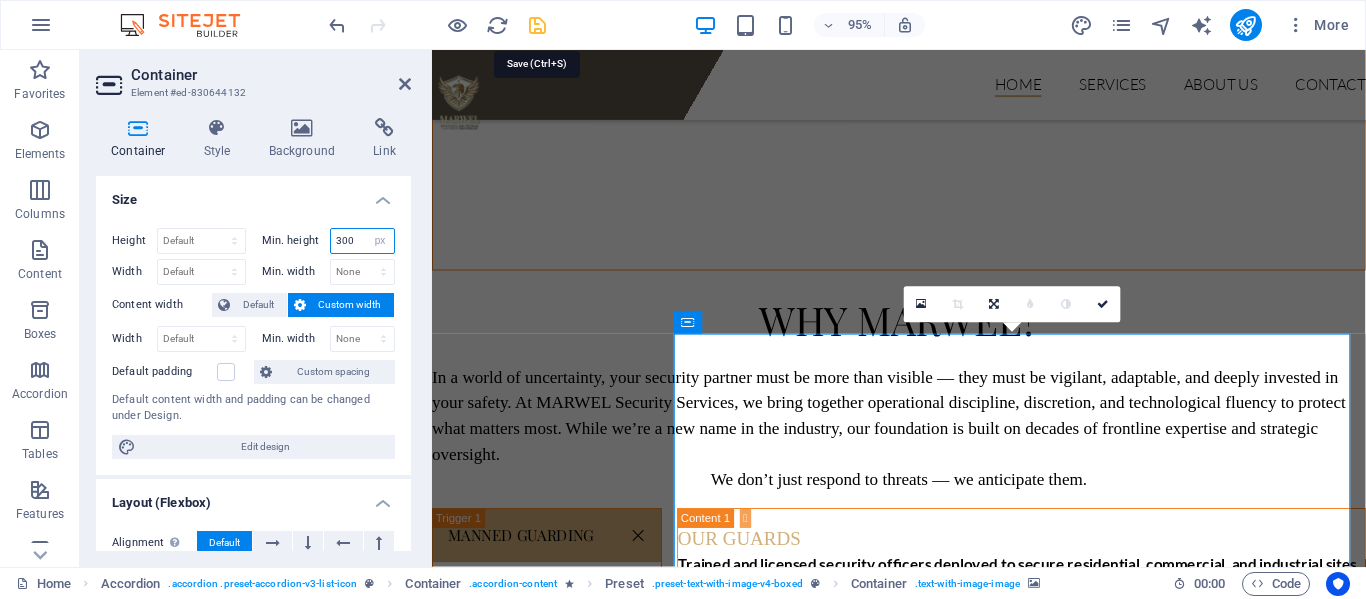 type on "300" 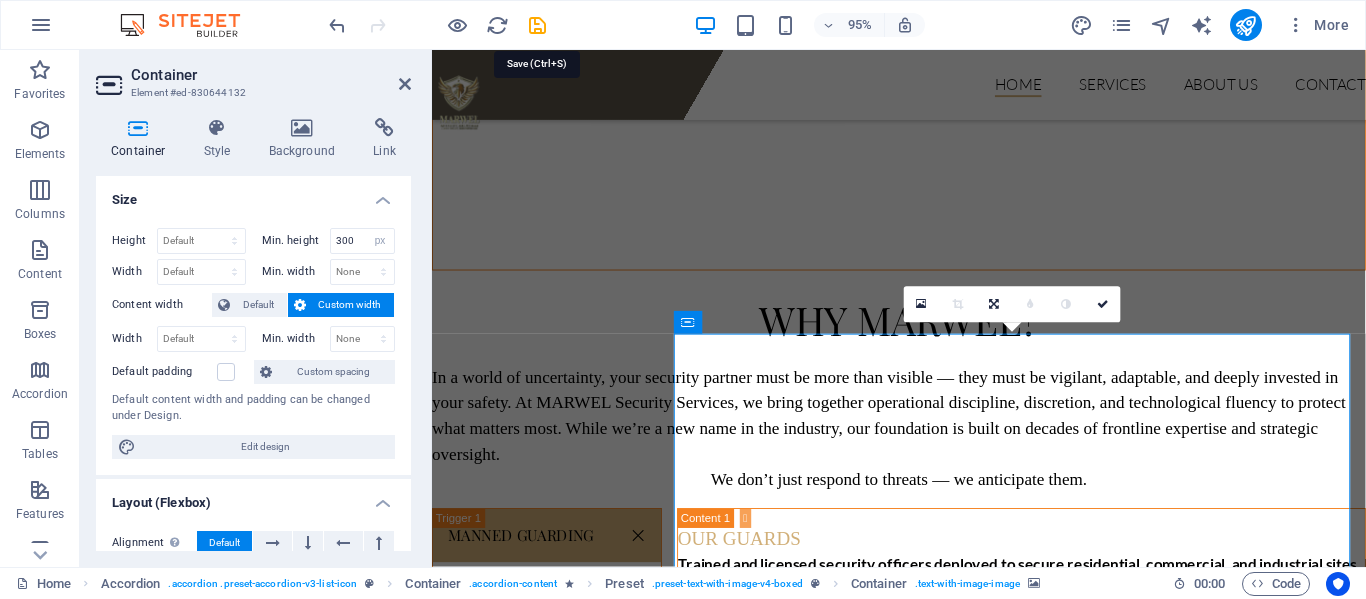 click at bounding box center [537, 25] 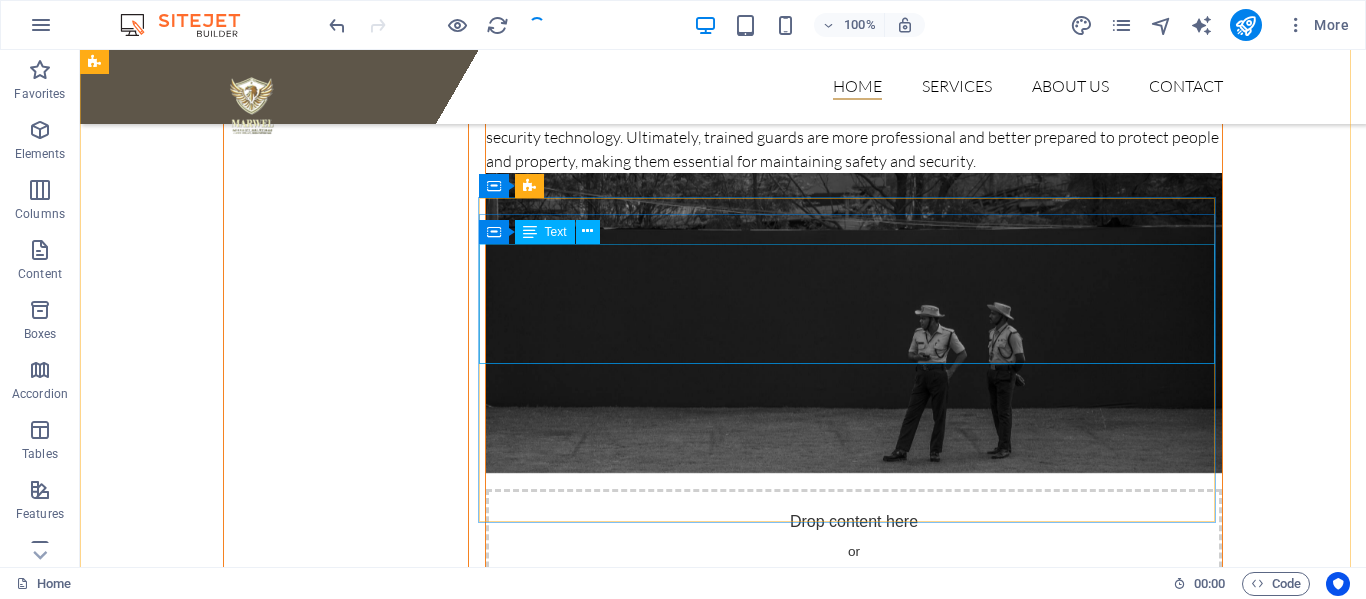 scroll, scrollTop: 2078, scrollLeft: 0, axis: vertical 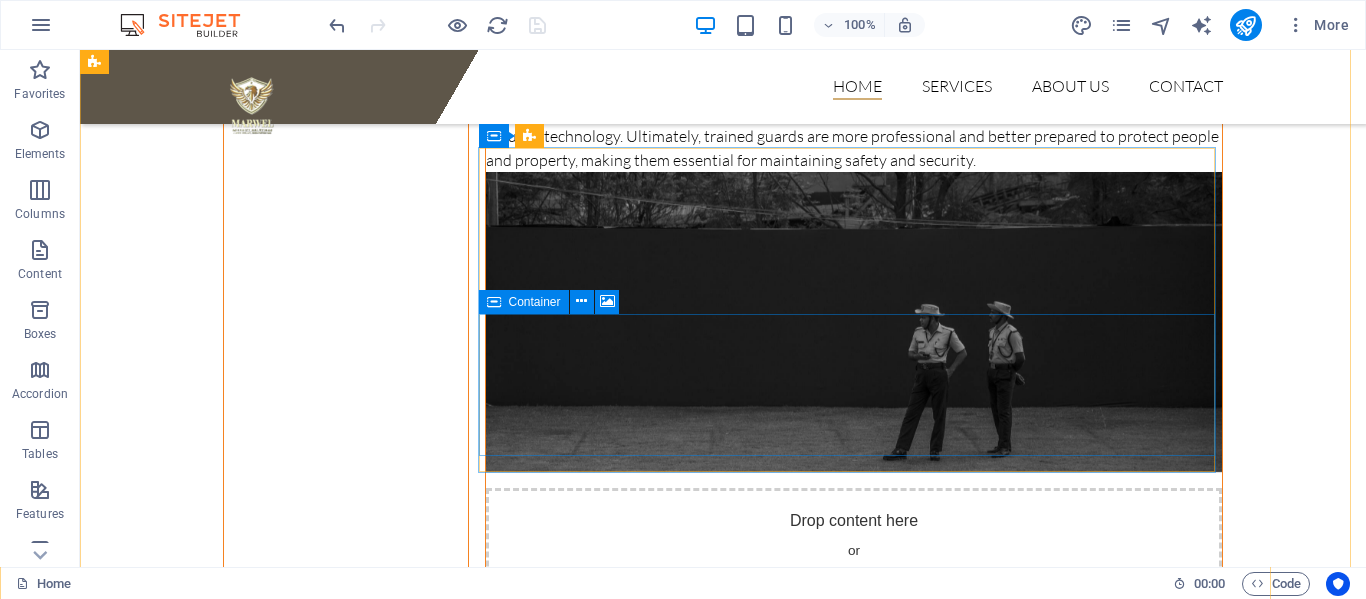 click on "Drop content here or  Add elements  Paste clipboard" at bounding box center (854, 1733) 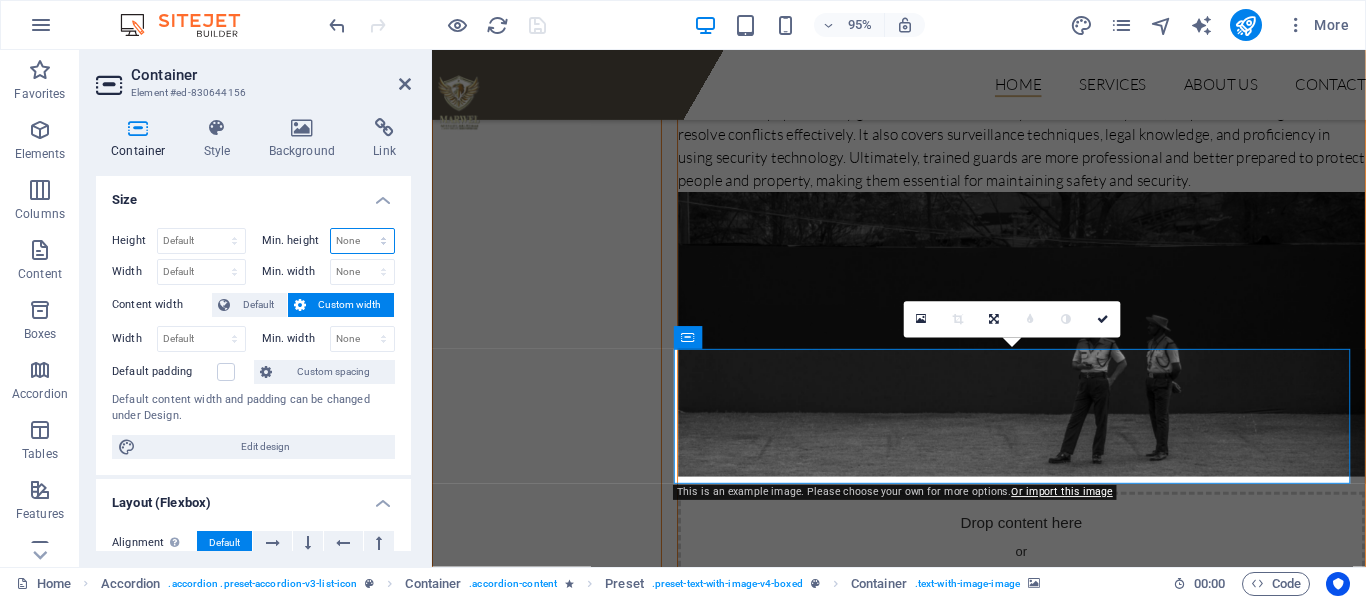 click on "None px rem % vh vw" at bounding box center (363, 241) 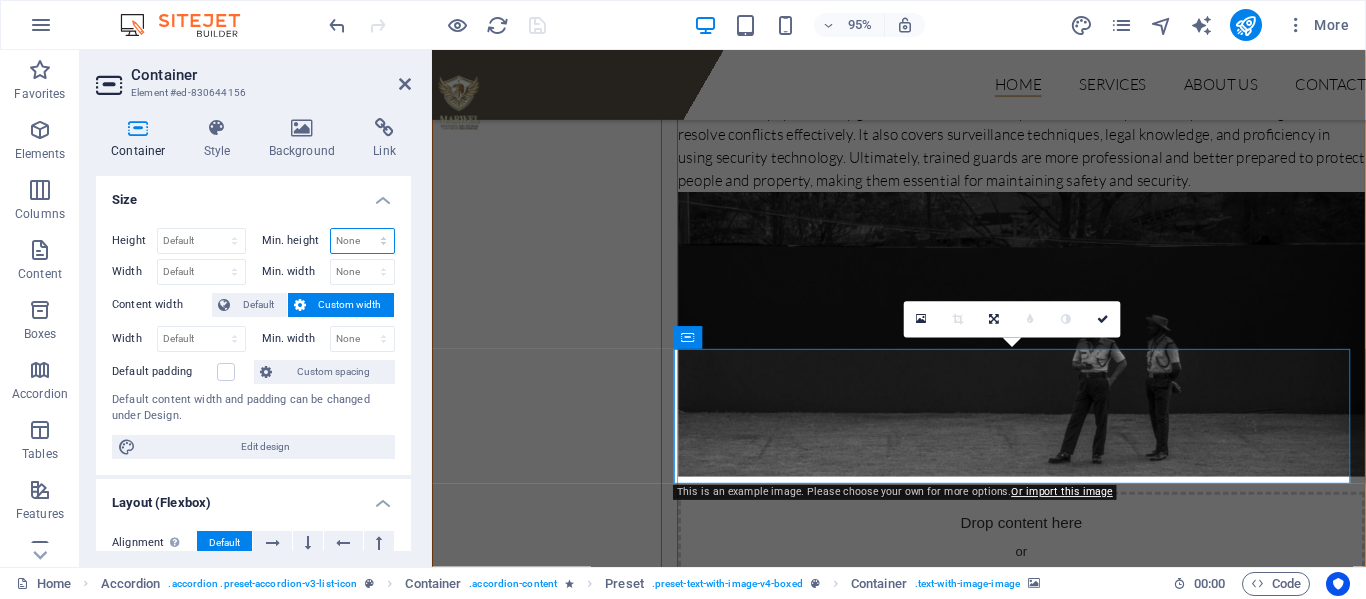 select on "px" 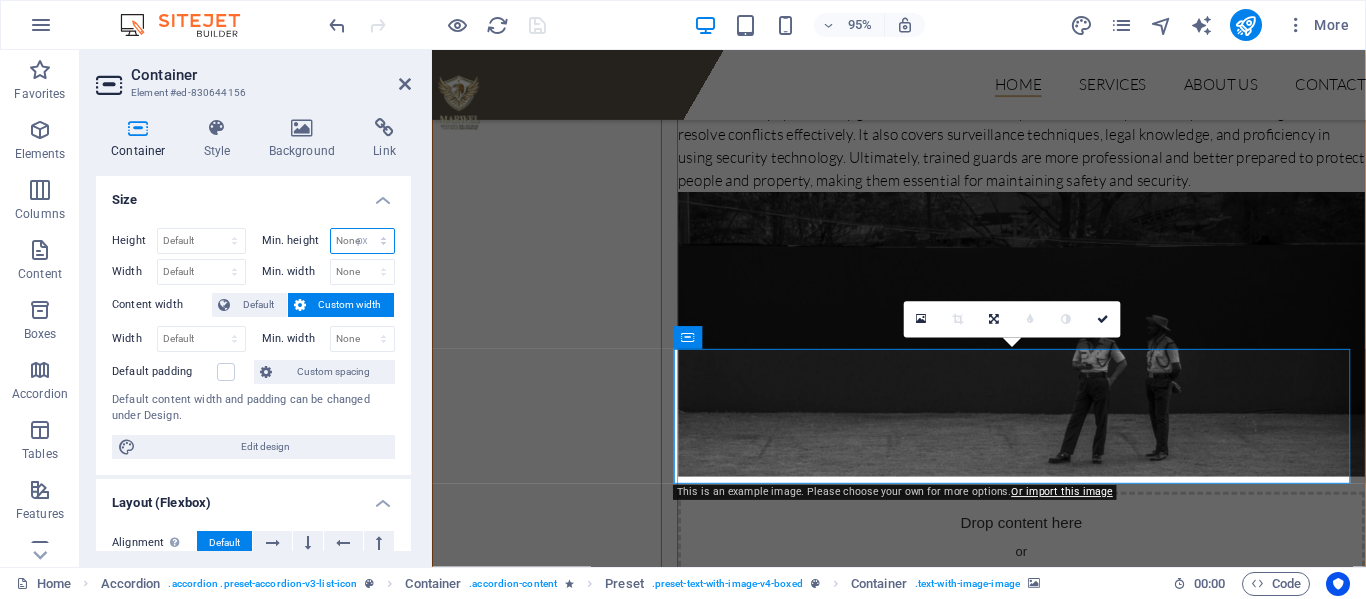 click on "None px rem % vh vw" at bounding box center [363, 241] 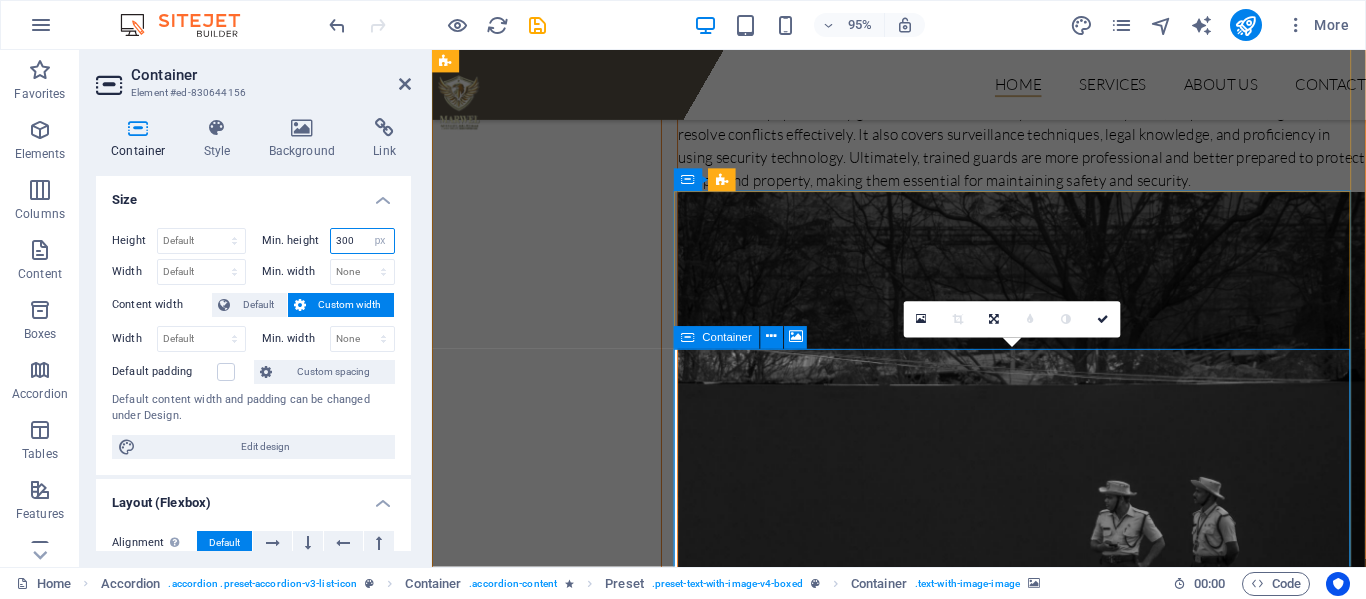 type on "300" 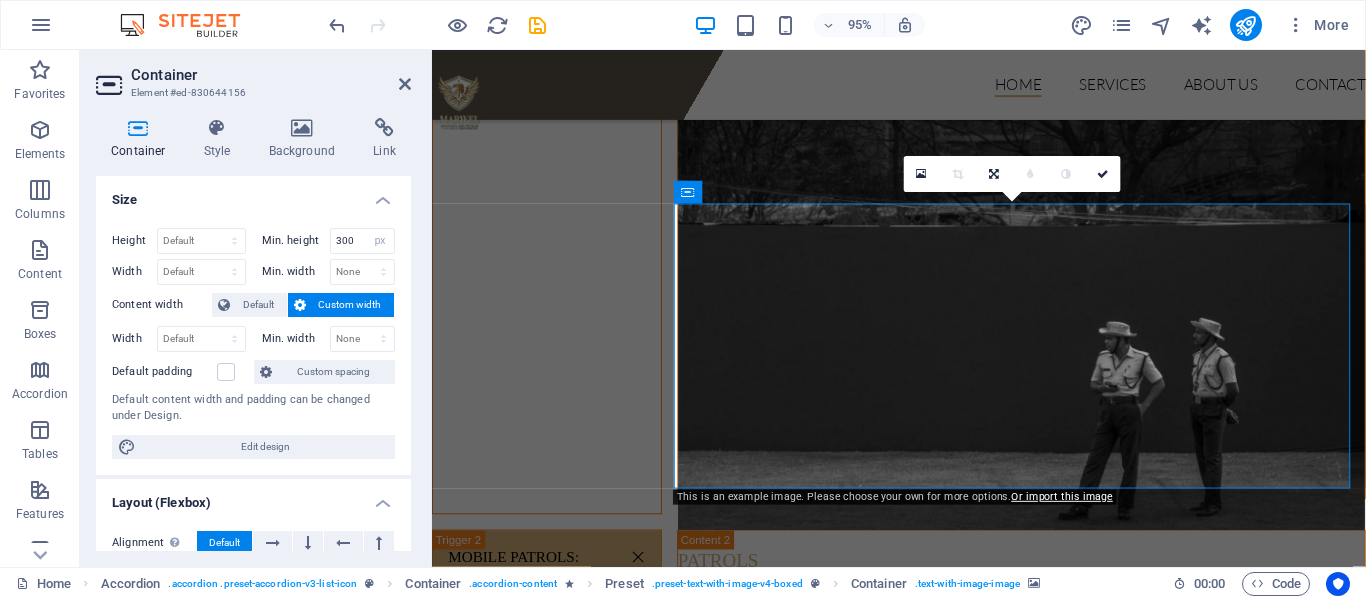 scroll, scrollTop: 2278, scrollLeft: 0, axis: vertical 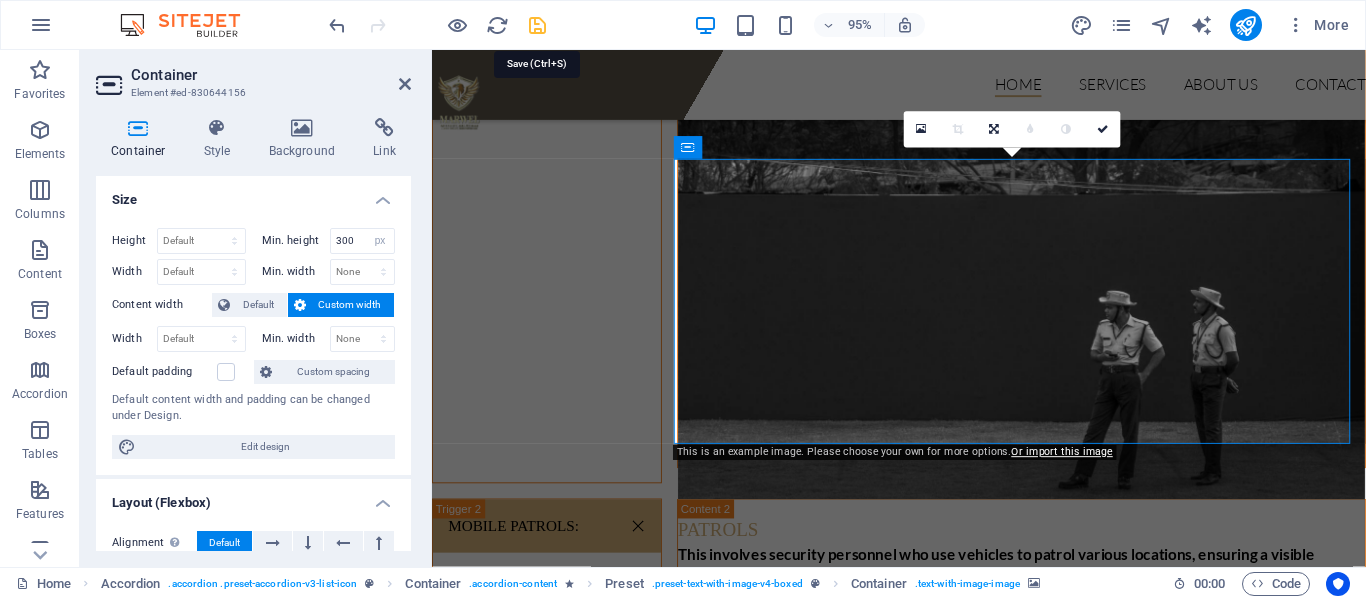 click at bounding box center [537, 25] 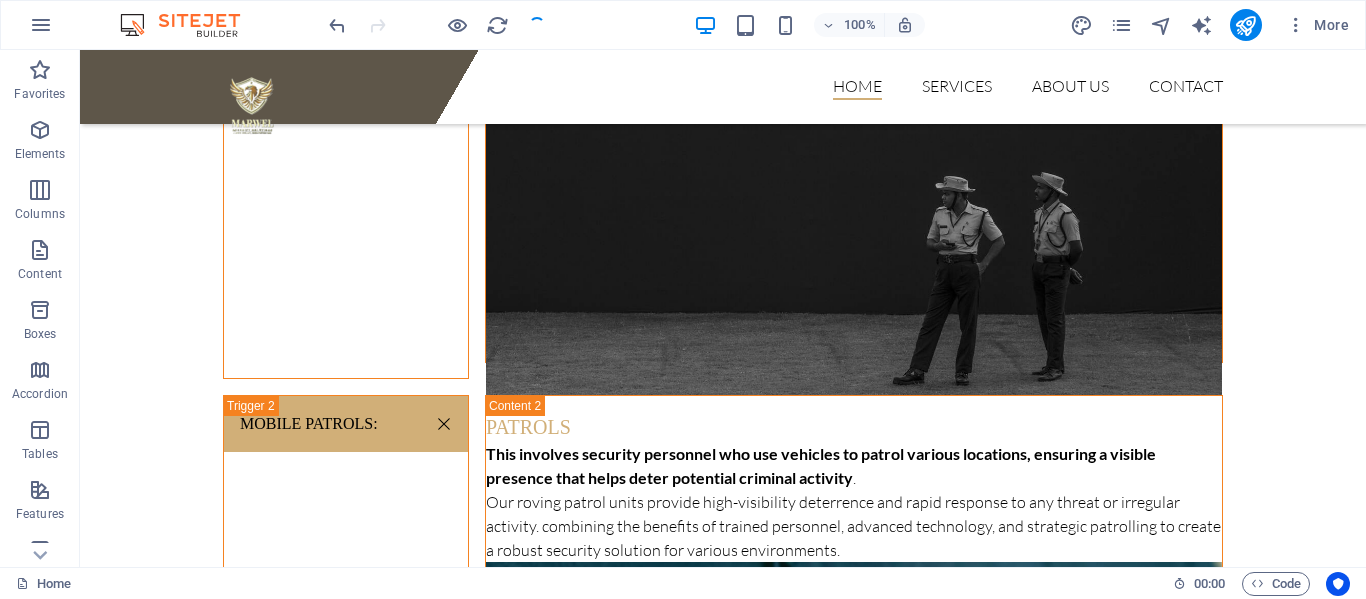 scroll, scrollTop: 2627, scrollLeft: 0, axis: vertical 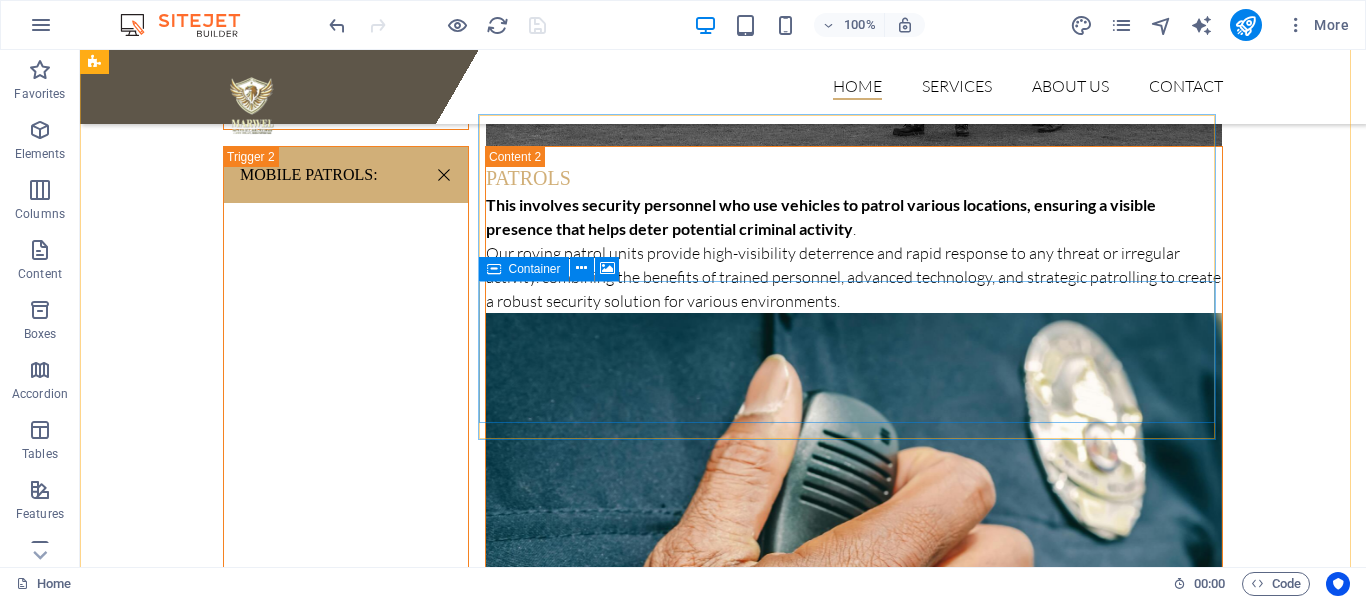 click on "Add elements" at bounding box center (795, 1872) 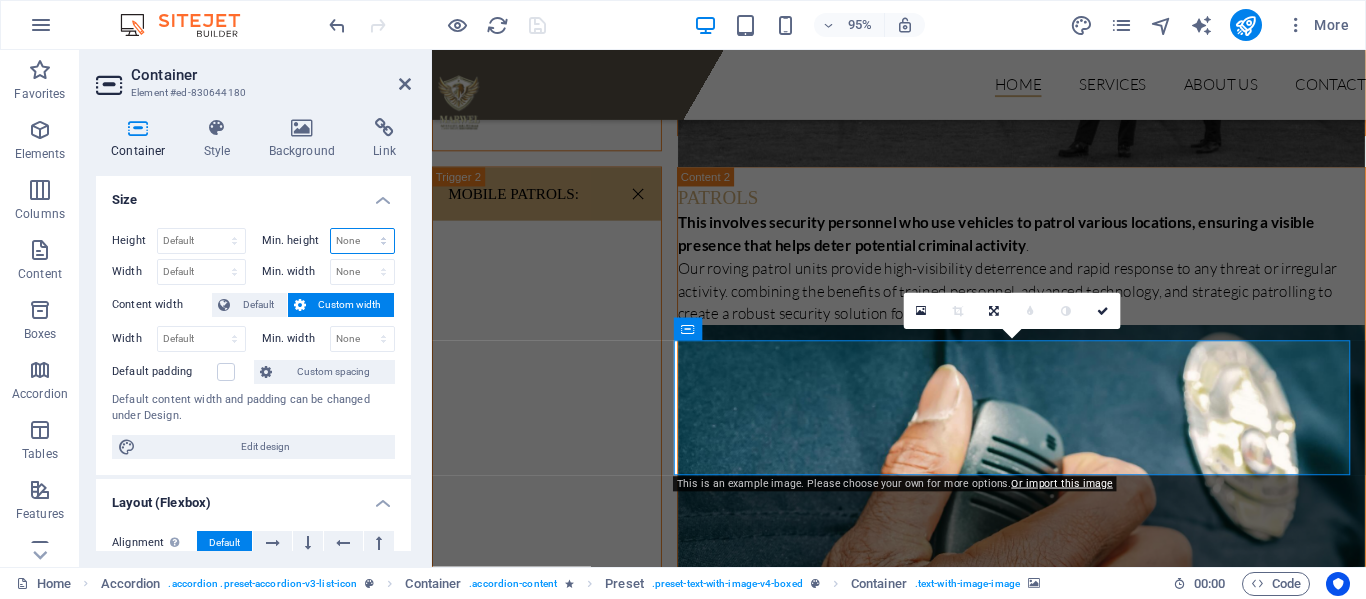 click on "None px rem % vh vw" at bounding box center (363, 241) 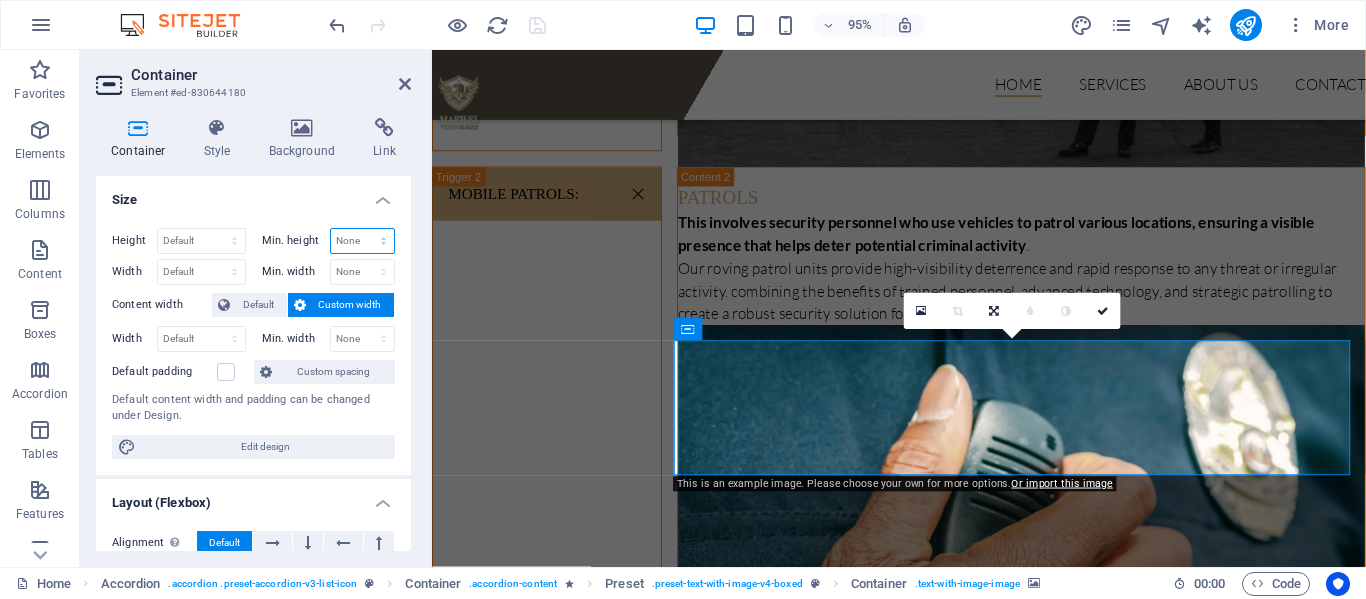 select on "px" 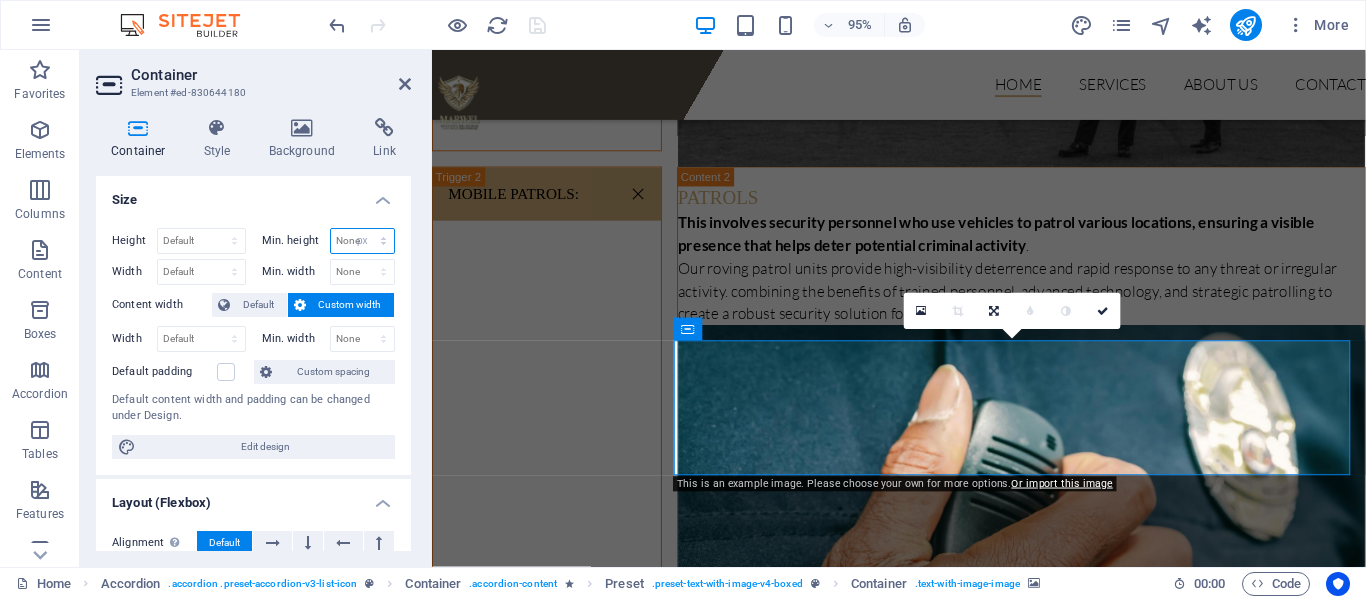 click on "None px rem % vh vw" at bounding box center (363, 241) 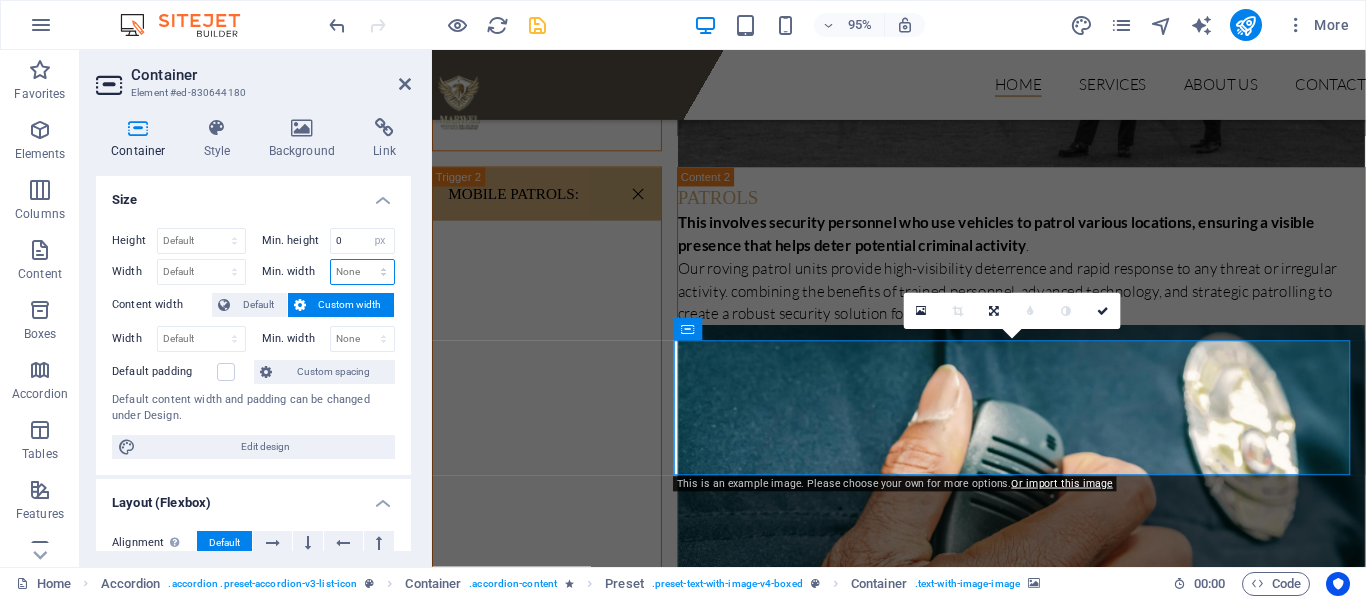 click on "None px rem % vh vw" at bounding box center (363, 272) 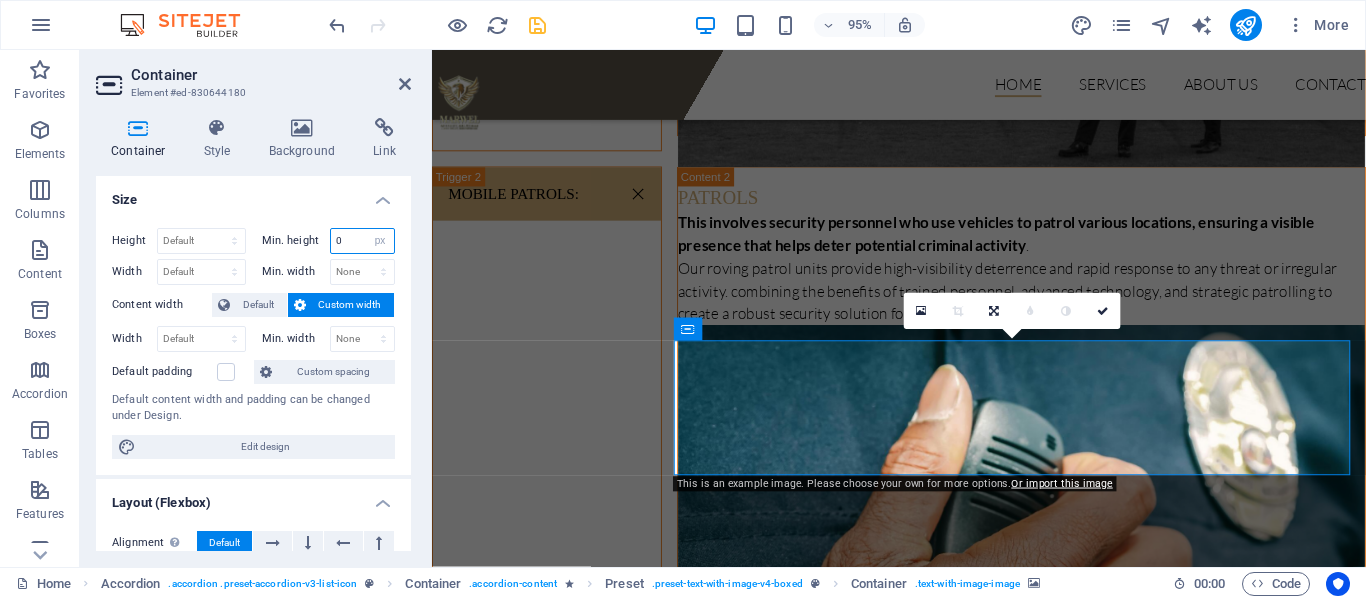 click on "0" at bounding box center [363, 241] 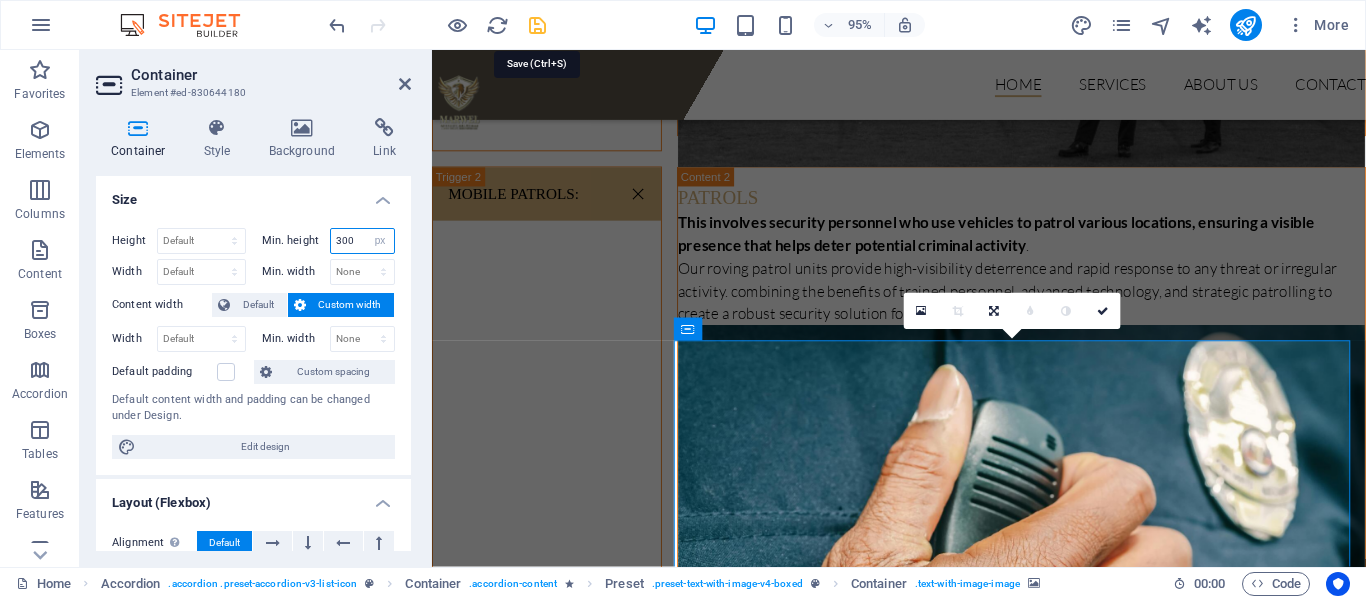 type on "300" 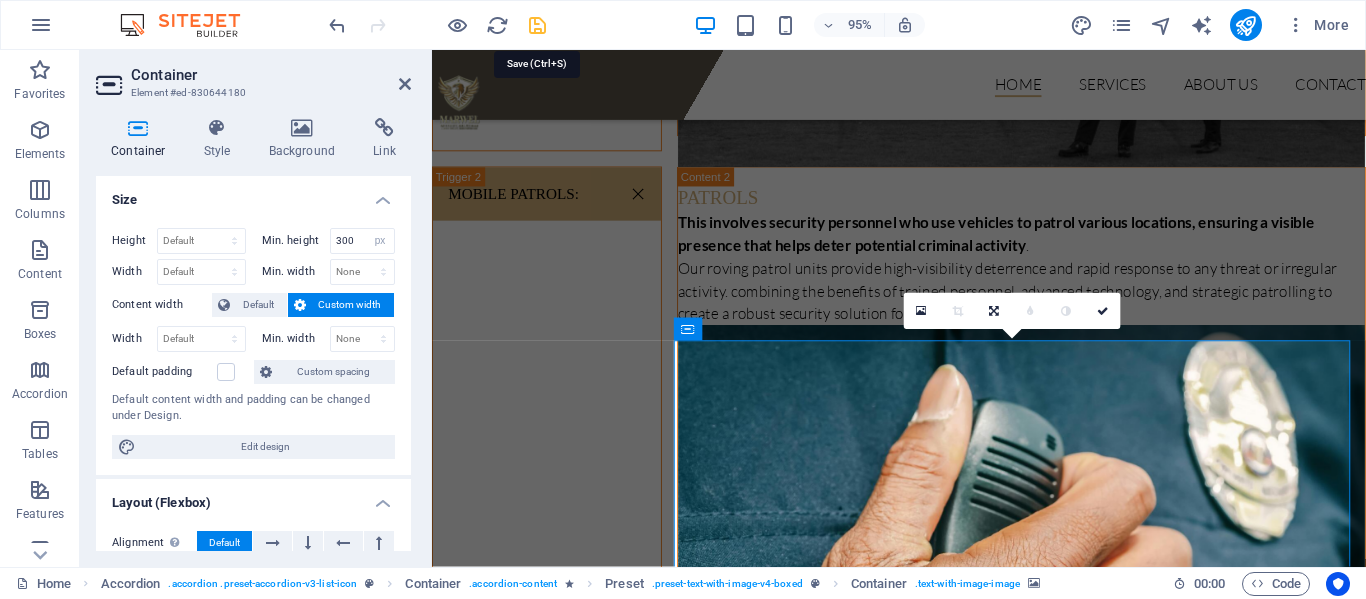 click at bounding box center [537, 25] 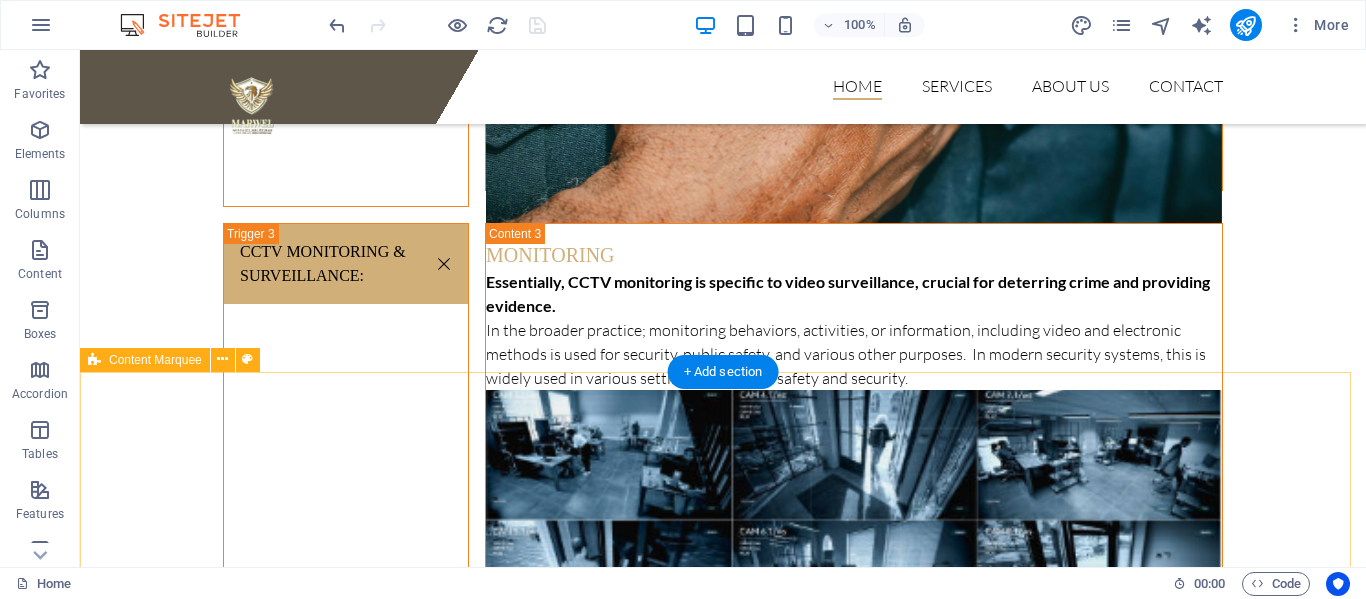 scroll, scrollTop: 3227, scrollLeft: 0, axis: vertical 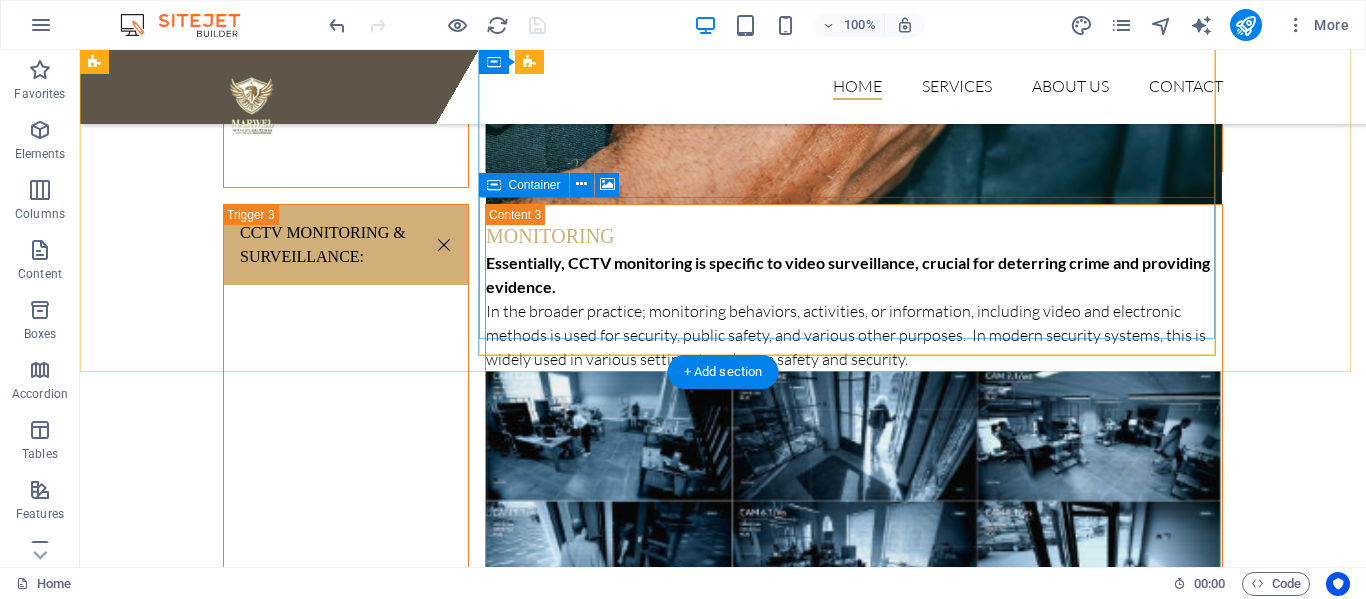 click on "Drop content here or  Add elements  Paste clipboard" at bounding box center (854, 1900) 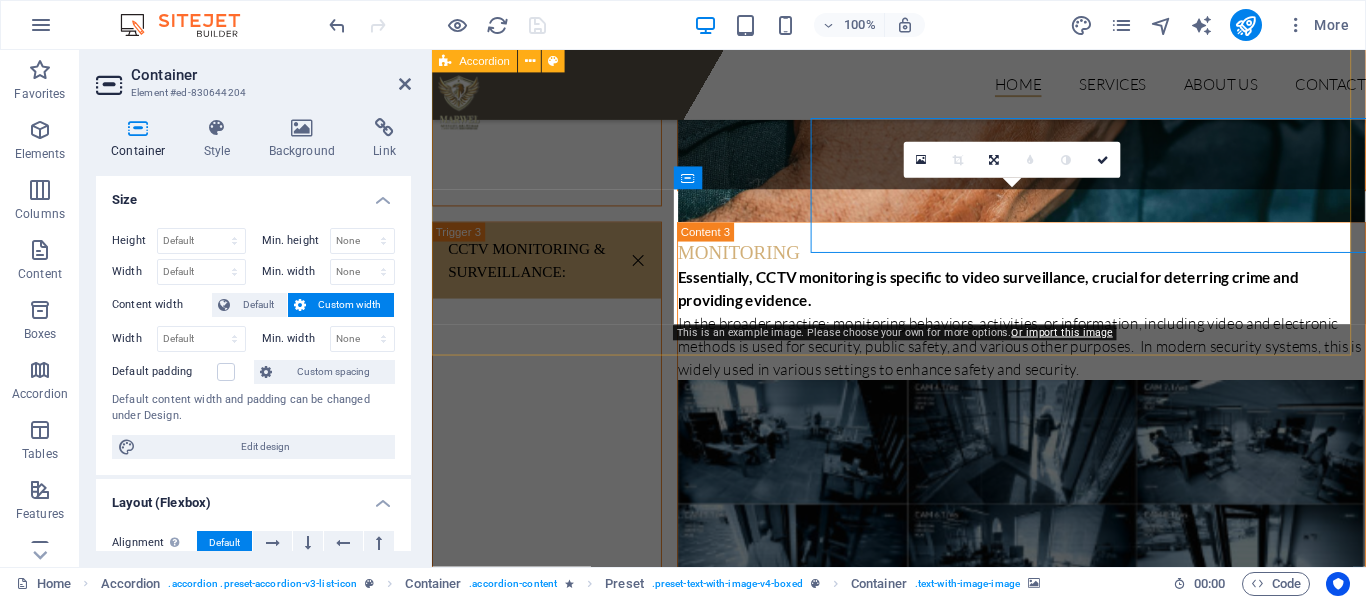 scroll, scrollTop: 3302, scrollLeft: 0, axis: vertical 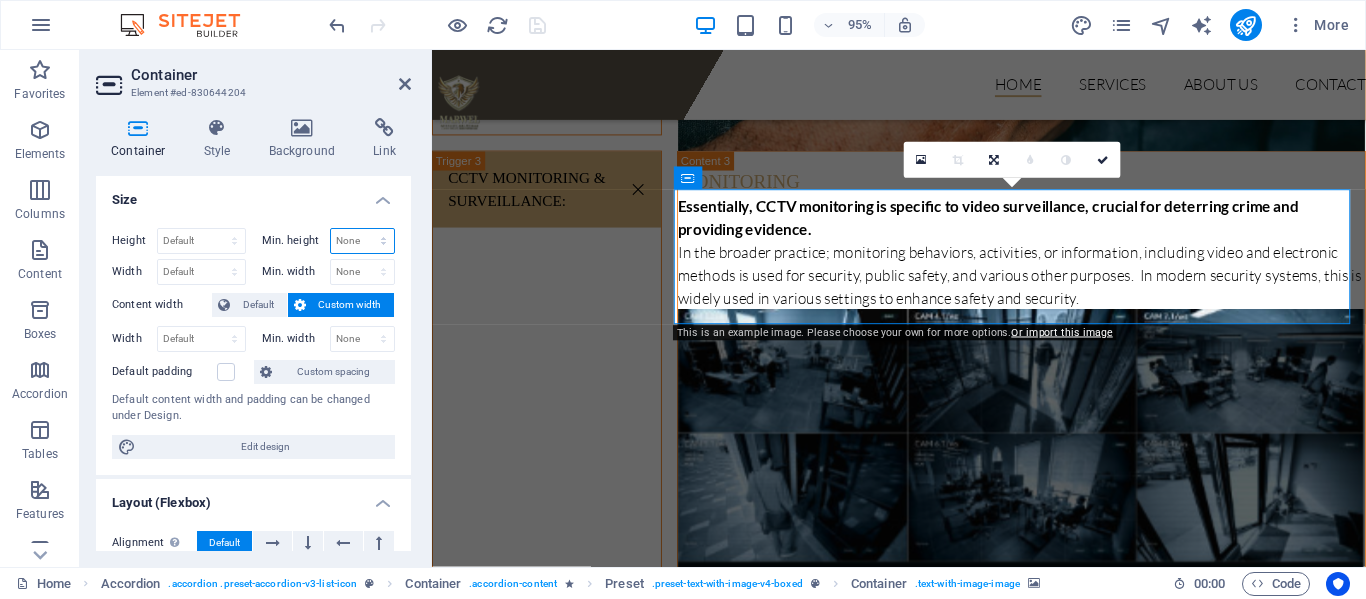 click on "None px rem % vh vw" at bounding box center (363, 241) 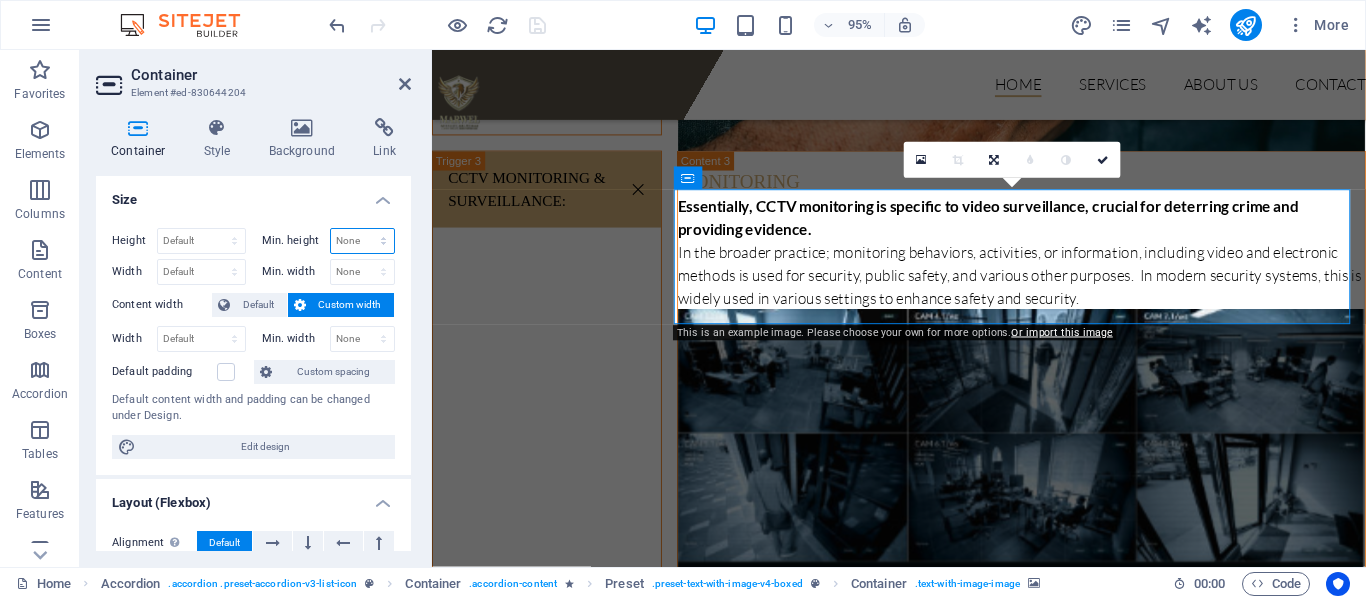 select on "px" 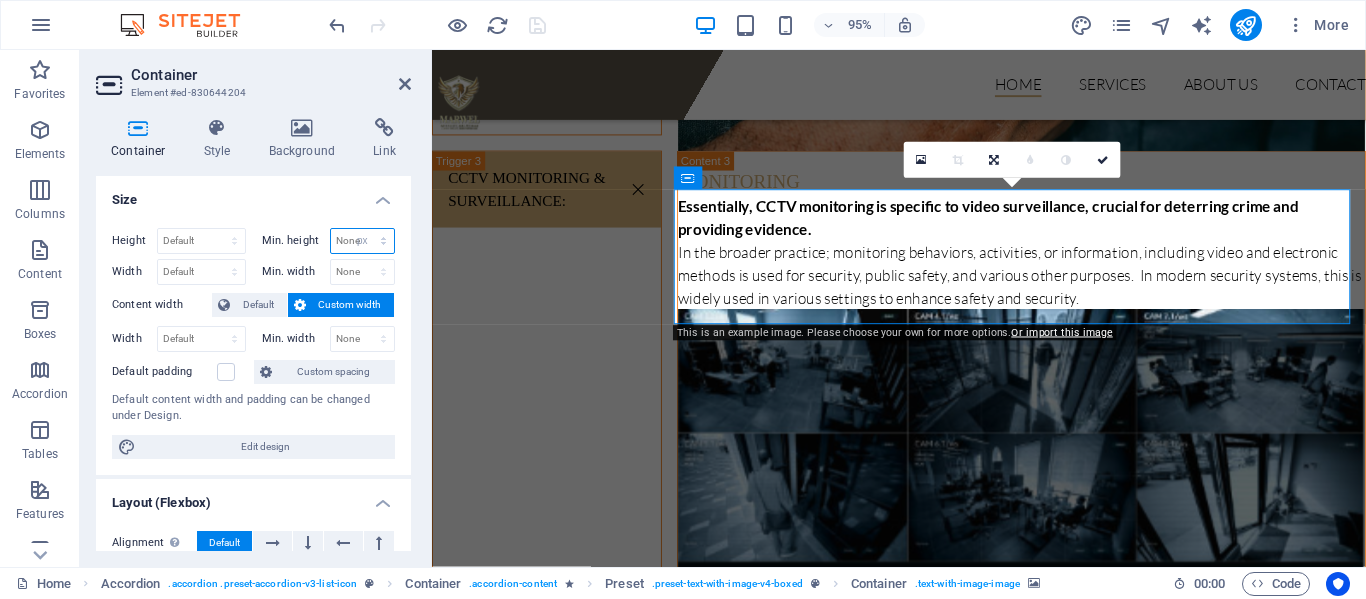 click on "None px rem % vh vw" at bounding box center (363, 241) 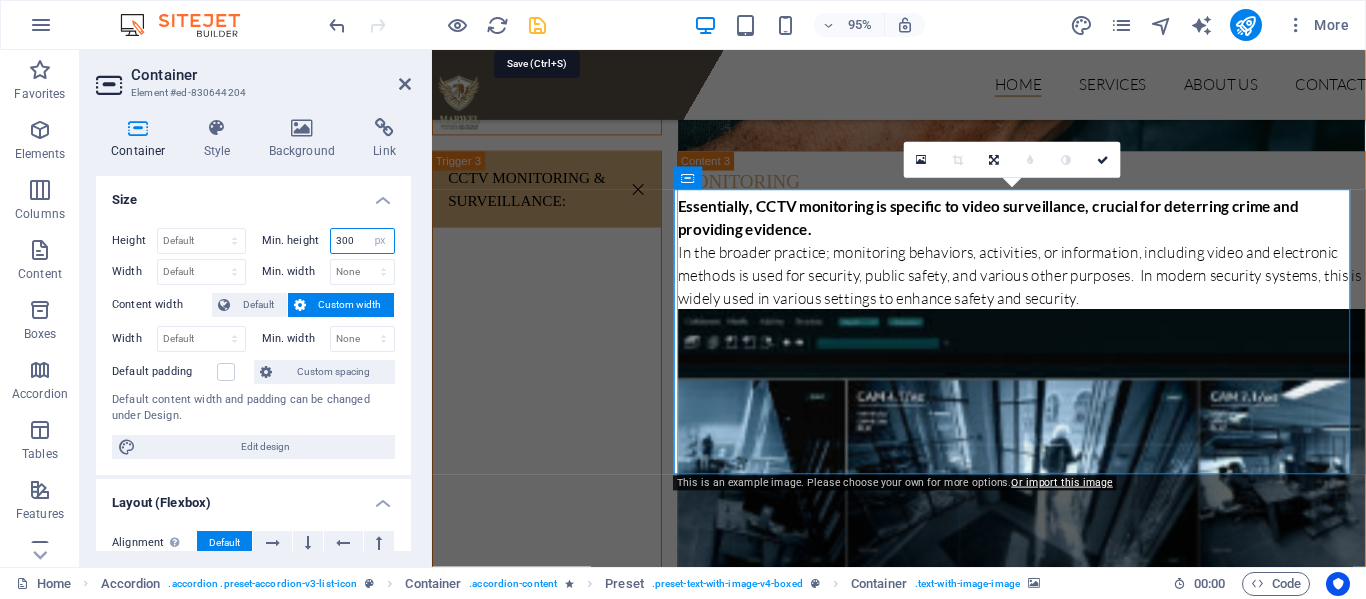 type on "300" 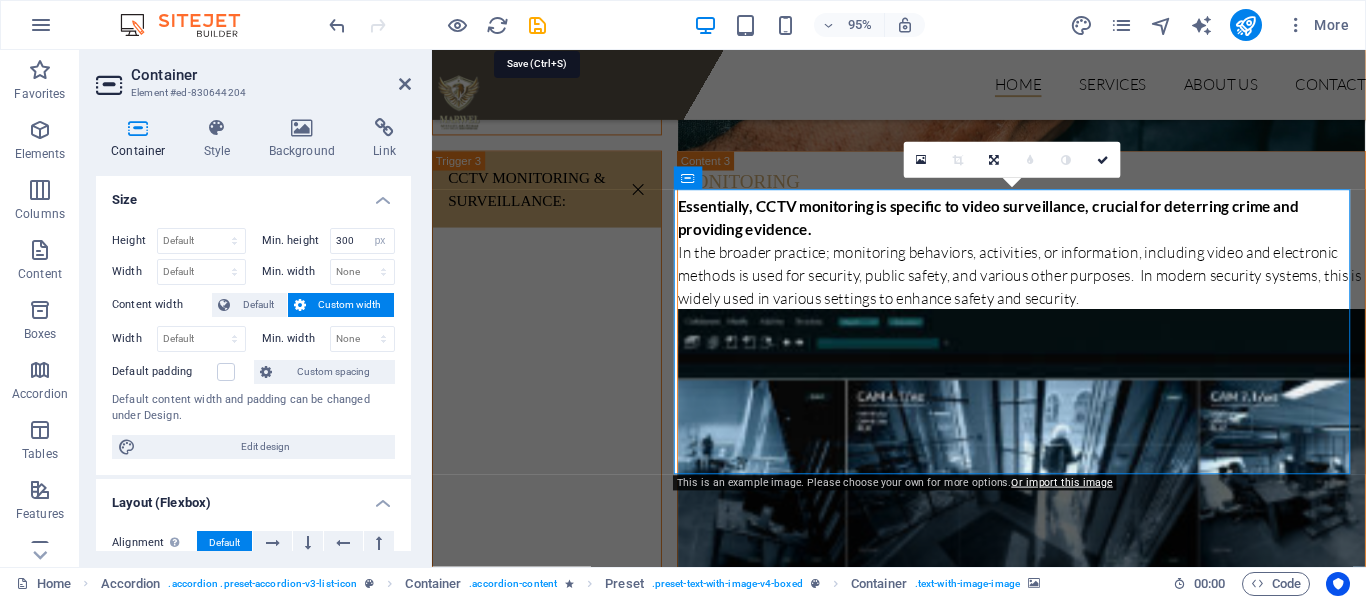 click at bounding box center [537, 25] 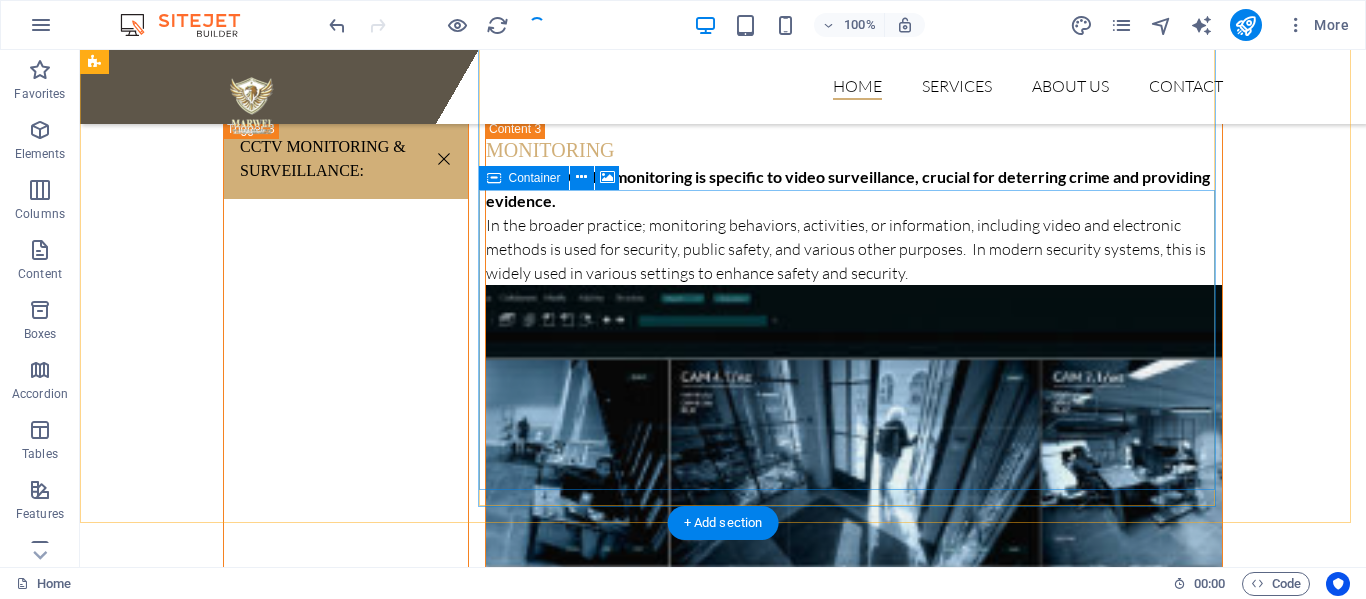 scroll, scrollTop: 3427, scrollLeft: 0, axis: vertical 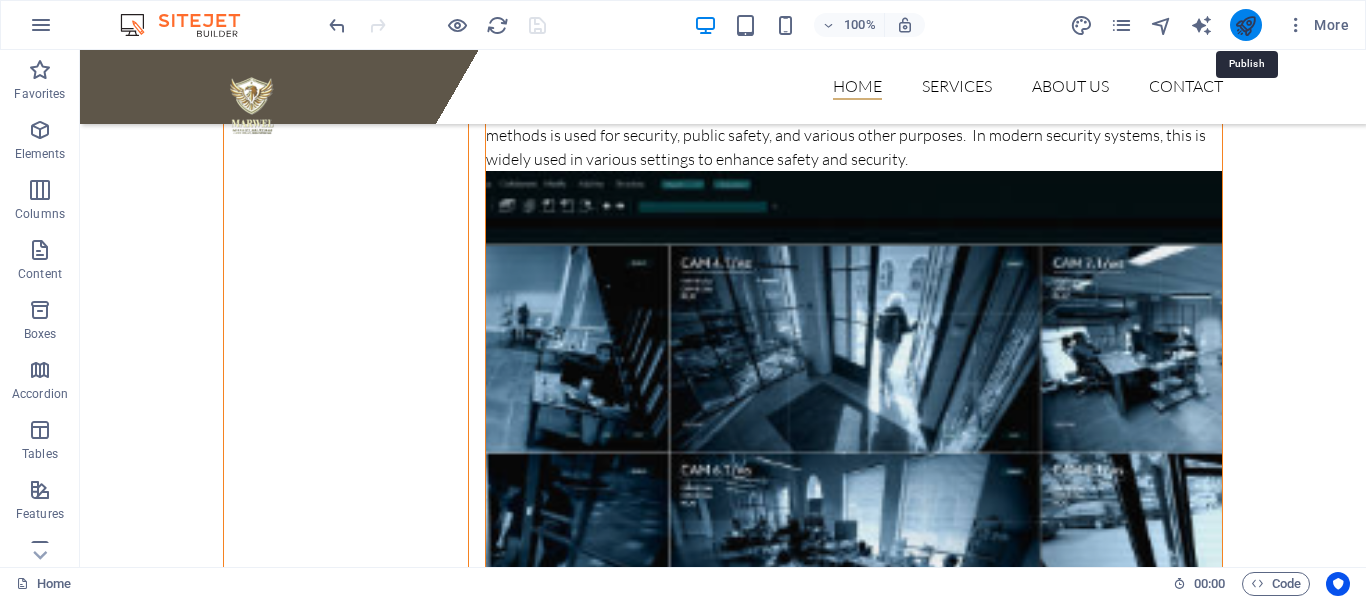 click at bounding box center [1245, 25] 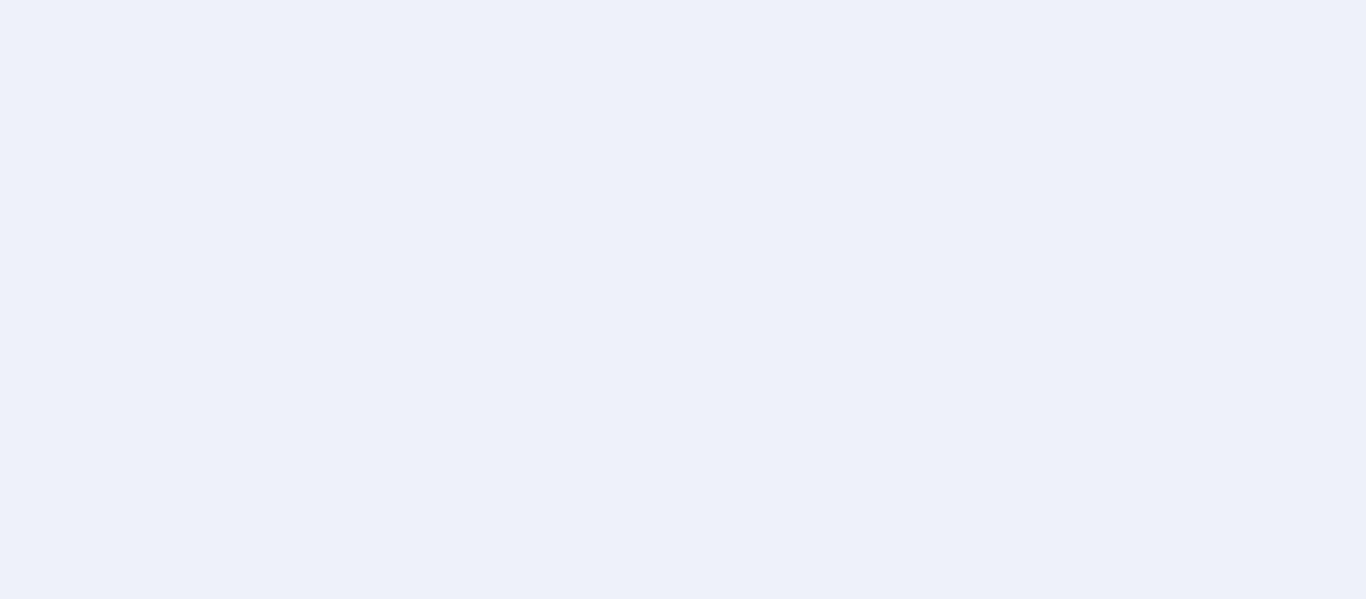 scroll, scrollTop: 0, scrollLeft: 0, axis: both 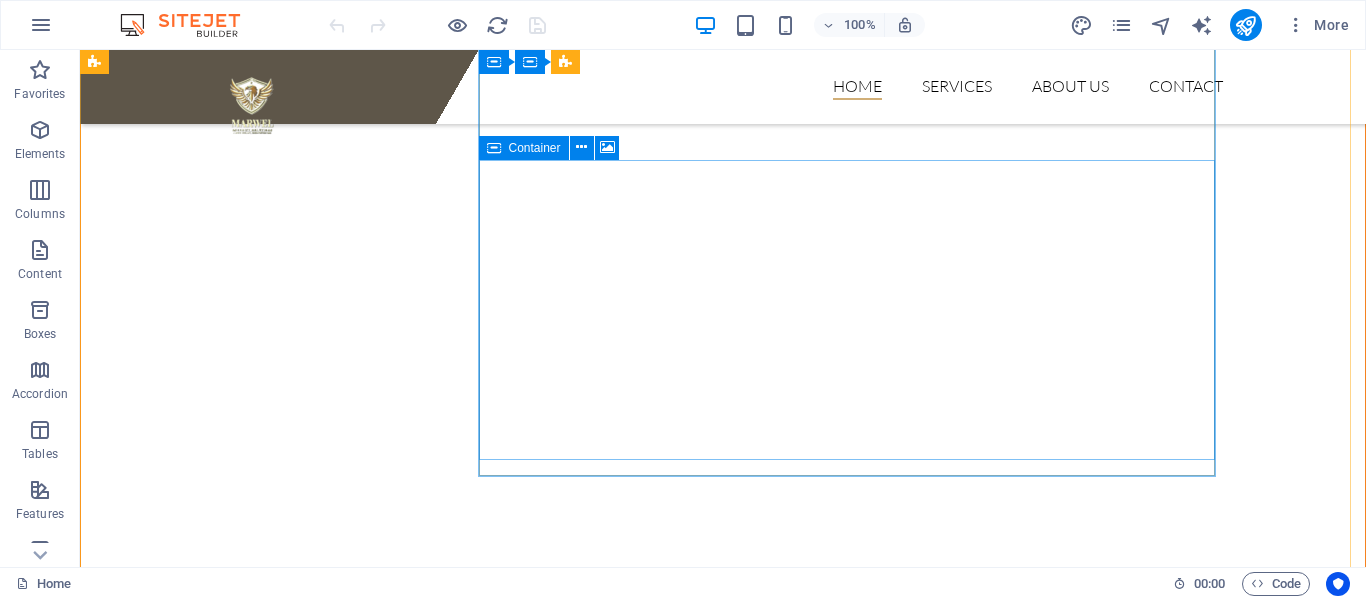 click on "Drop content here or  Add elements  Paste clipboard" at bounding box center (854, 1437) 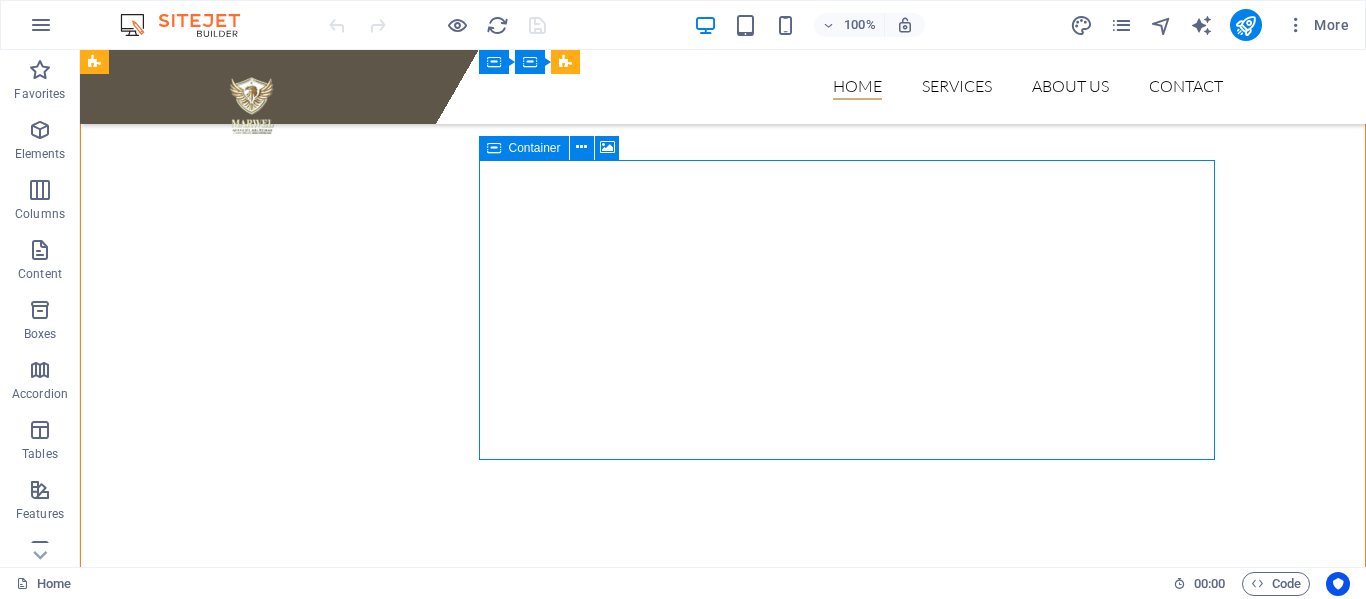 click on "Drop content here or  Add elements  Paste clipboard" at bounding box center (854, 1437) 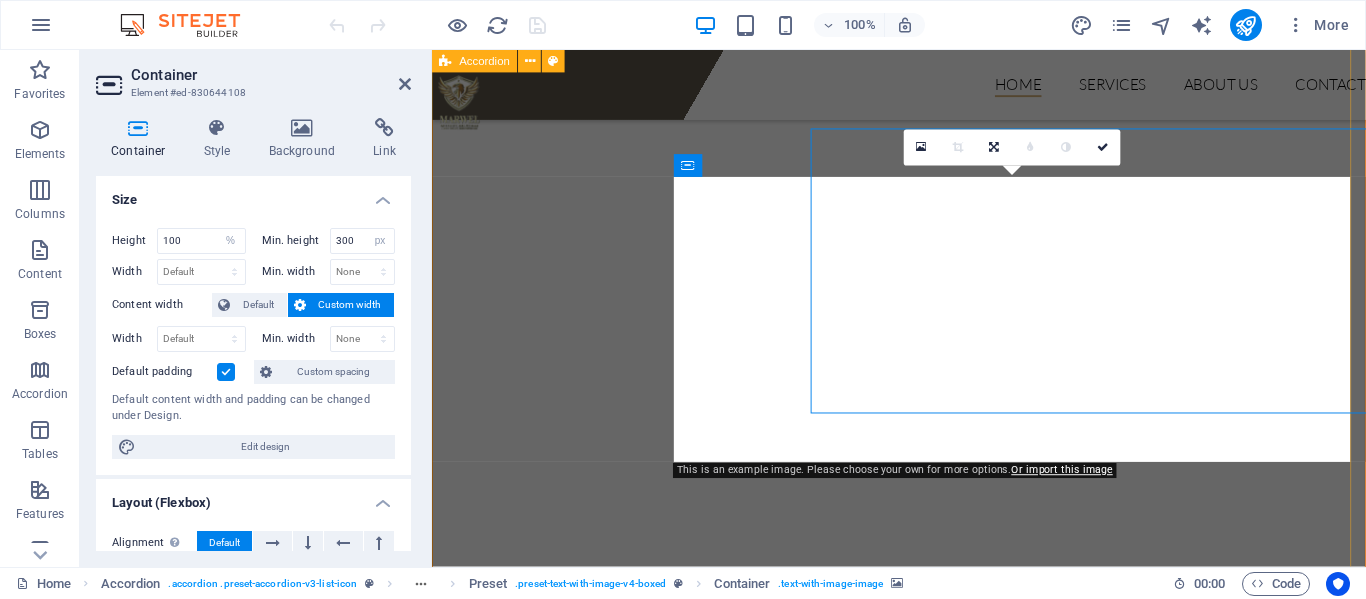 scroll, scrollTop: 1227, scrollLeft: 0, axis: vertical 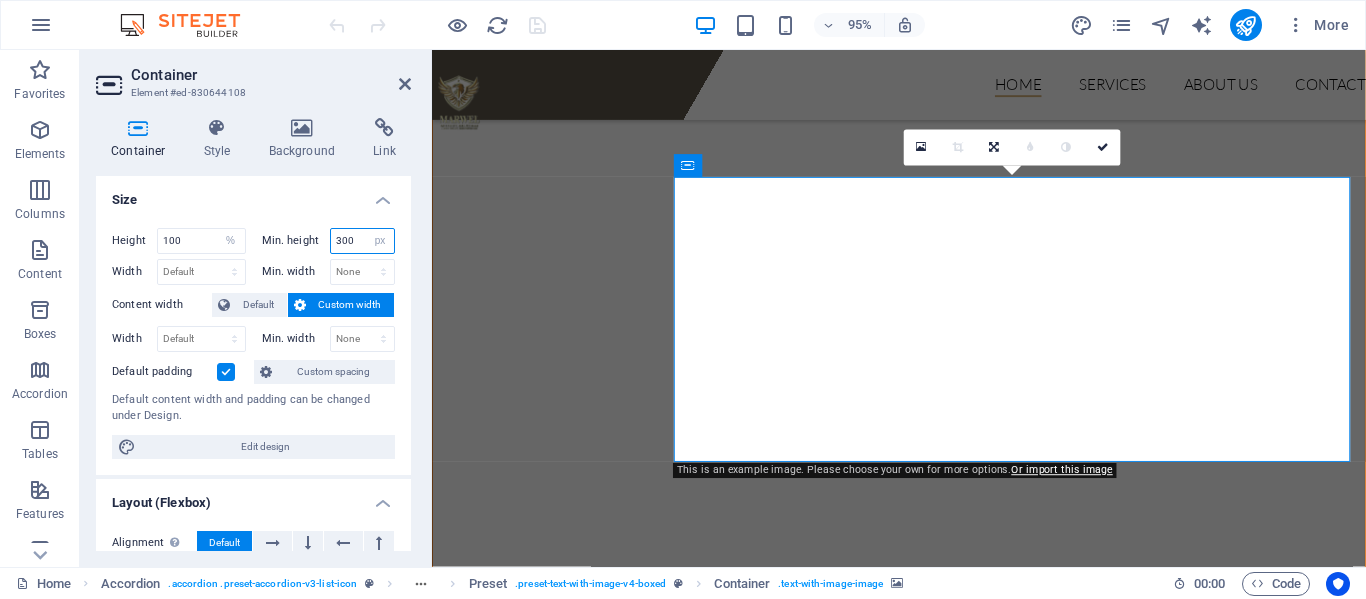 click on "300" at bounding box center (363, 241) 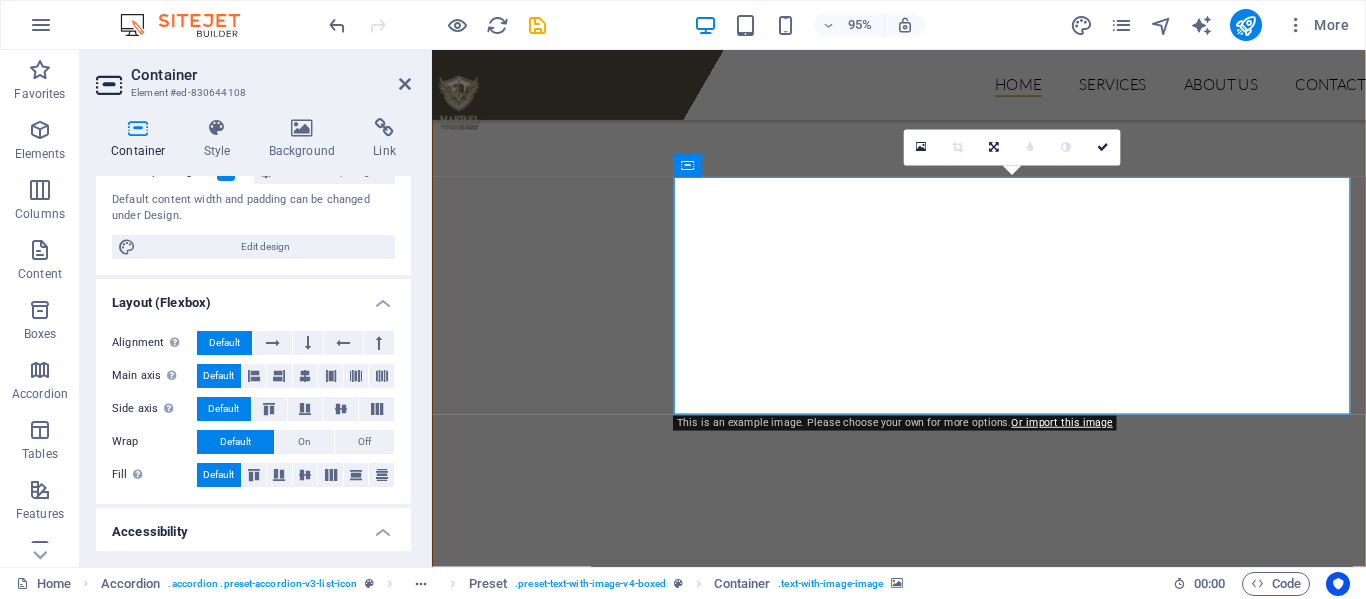 scroll, scrollTop: 300, scrollLeft: 0, axis: vertical 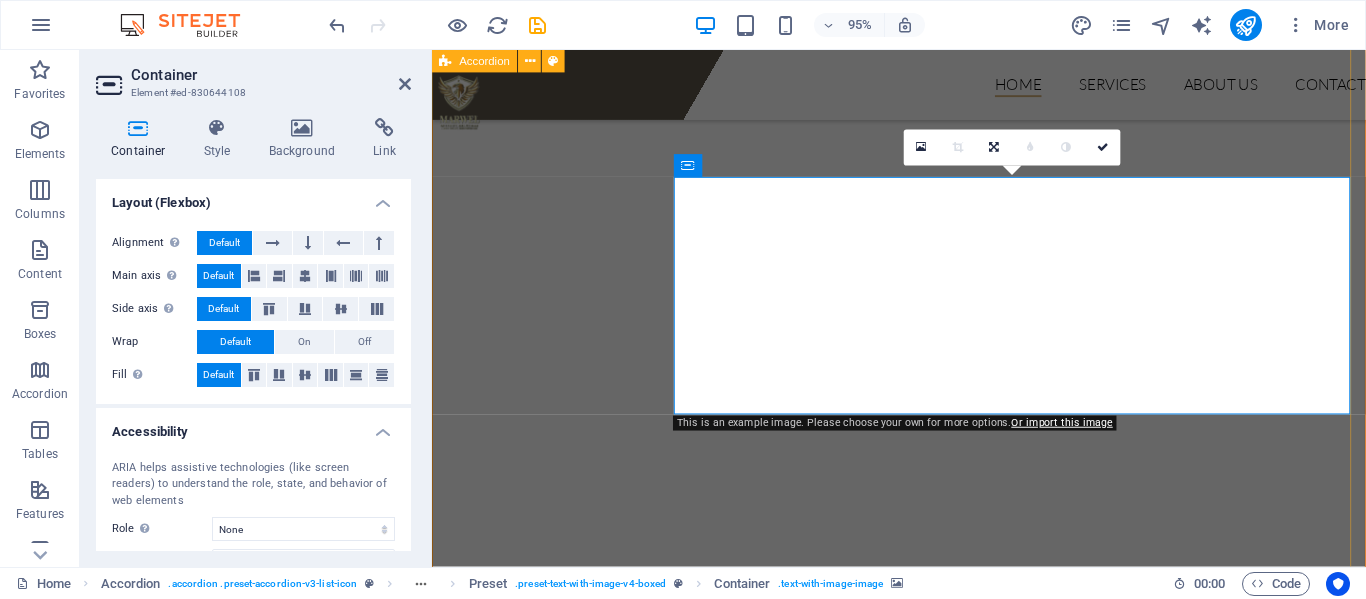 type on "250" 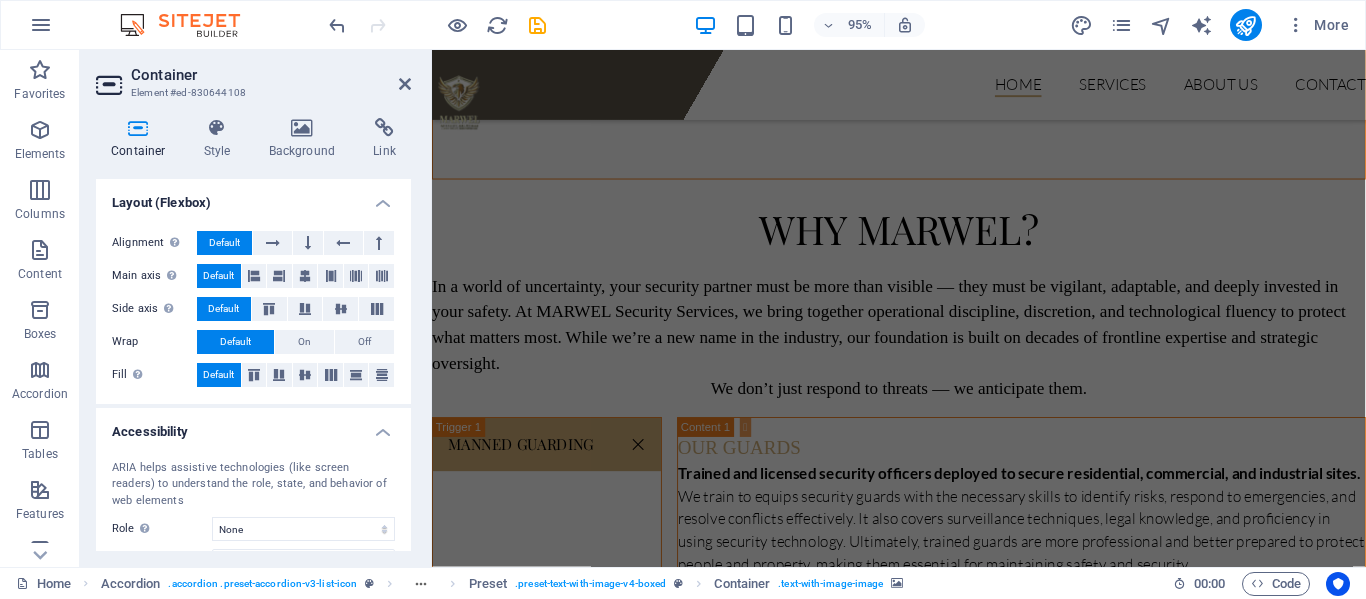 scroll, scrollTop: 1727, scrollLeft: 0, axis: vertical 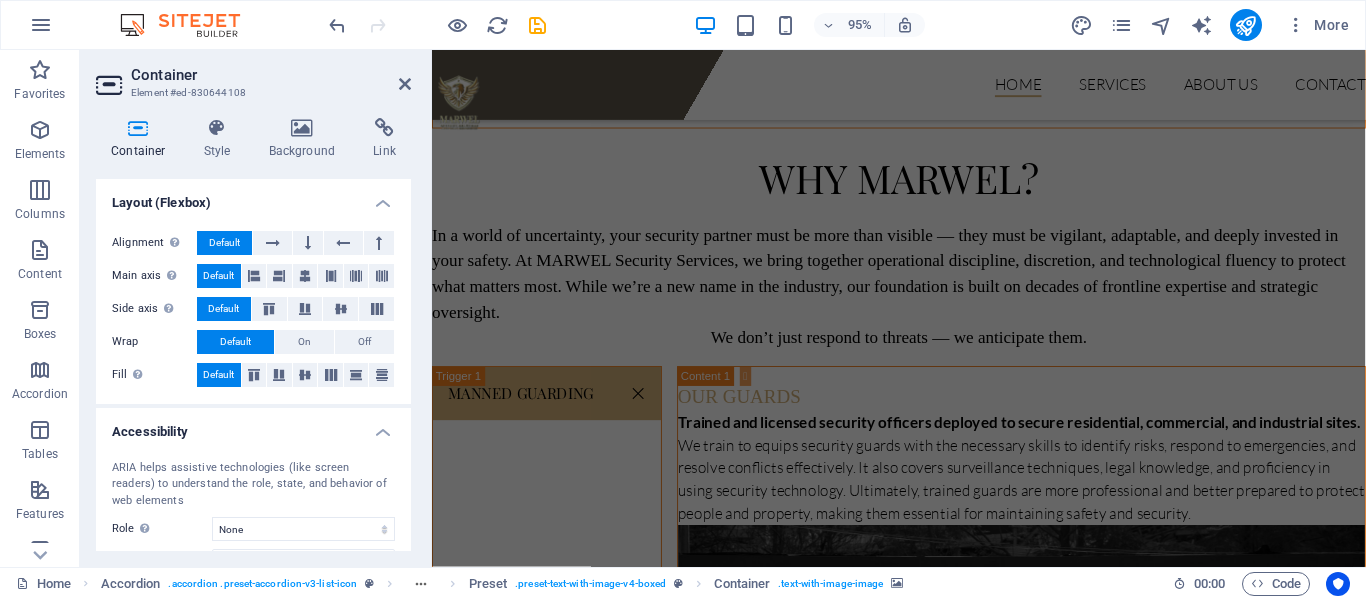 click at bounding box center [1052, 1340] 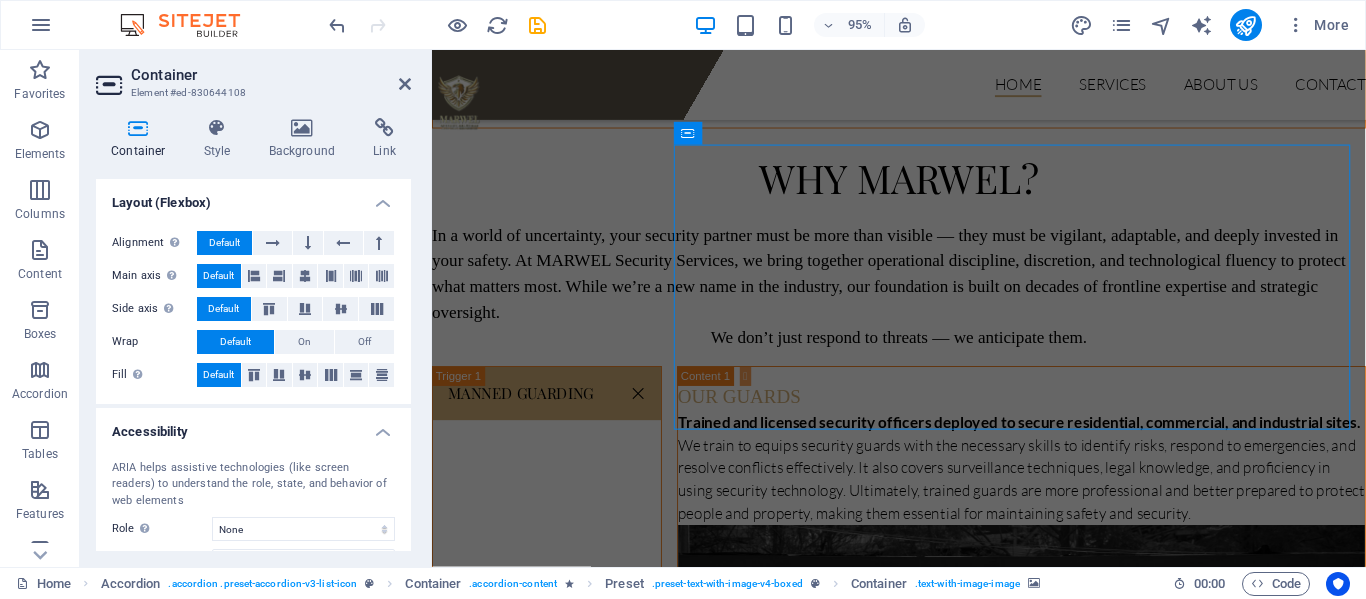 click at bounding box center (1052, 1340) 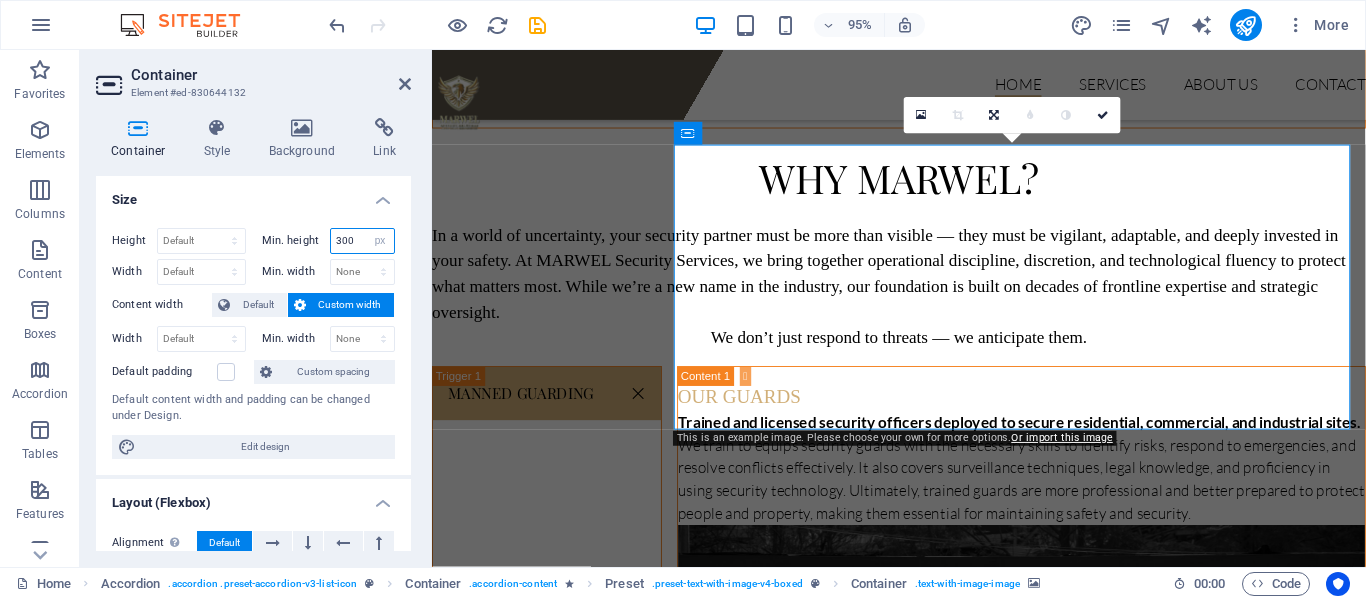 drag, startPoint x: 352, startPoint y: 245, endPoint x: 330, endPoint y: 241, distance: 22.36068 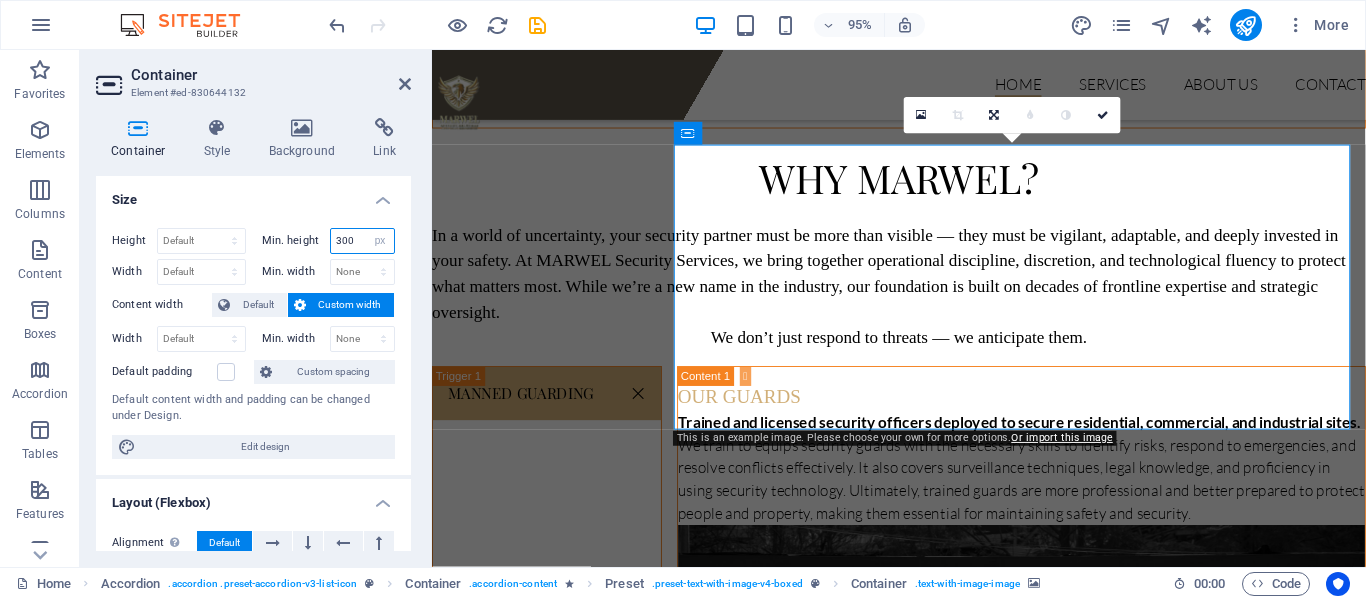 click on "300" at bounding box center (363, 241) 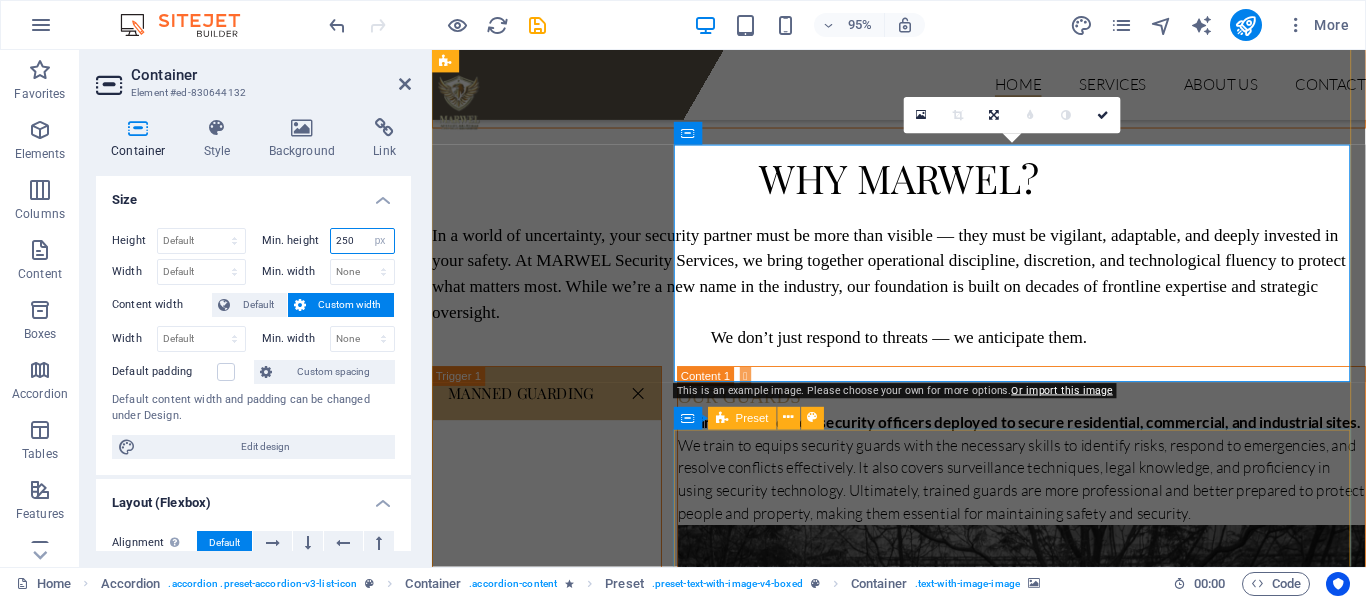 type on "250" 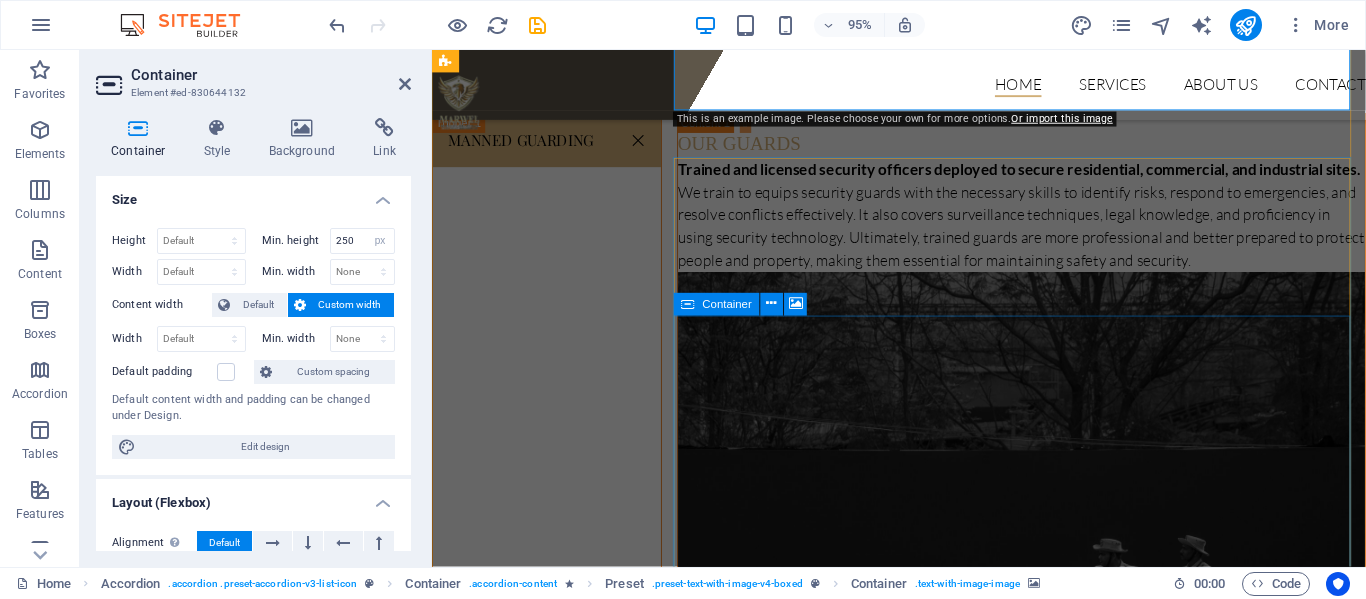 scroll, scrollTop: 2027, scrollLeft: 0, axis: vertical 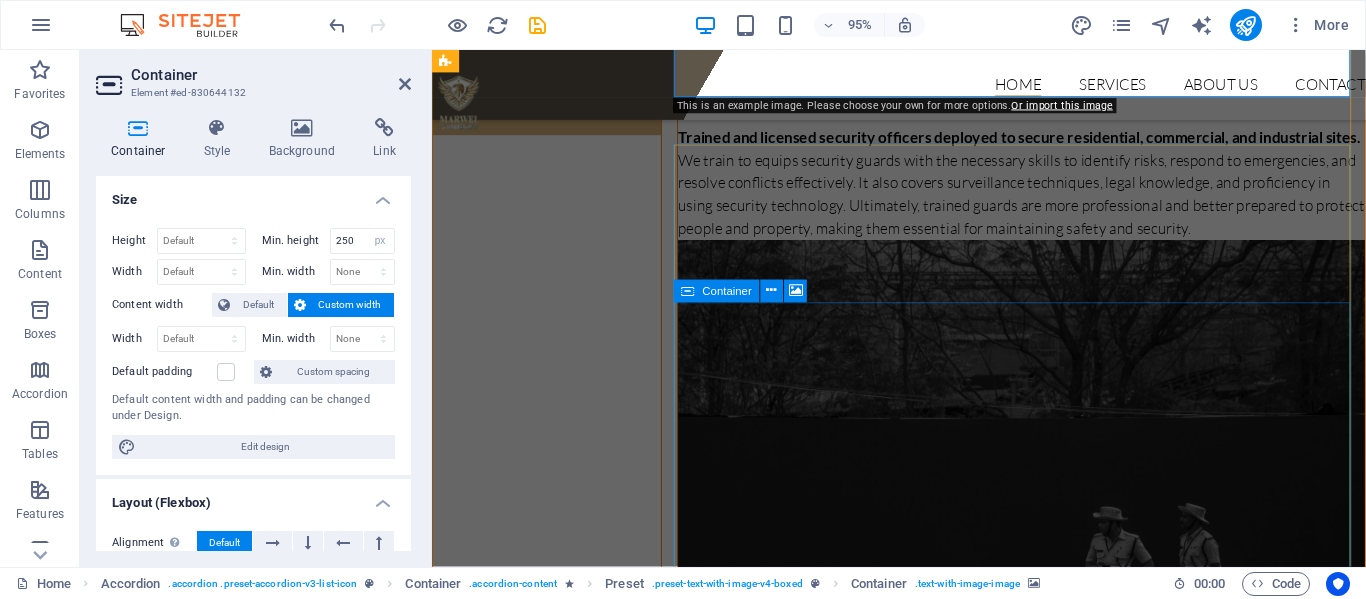 click on "Drop content here or  Add elements  Paste clipboard" at bounding box center (1052, 1869) 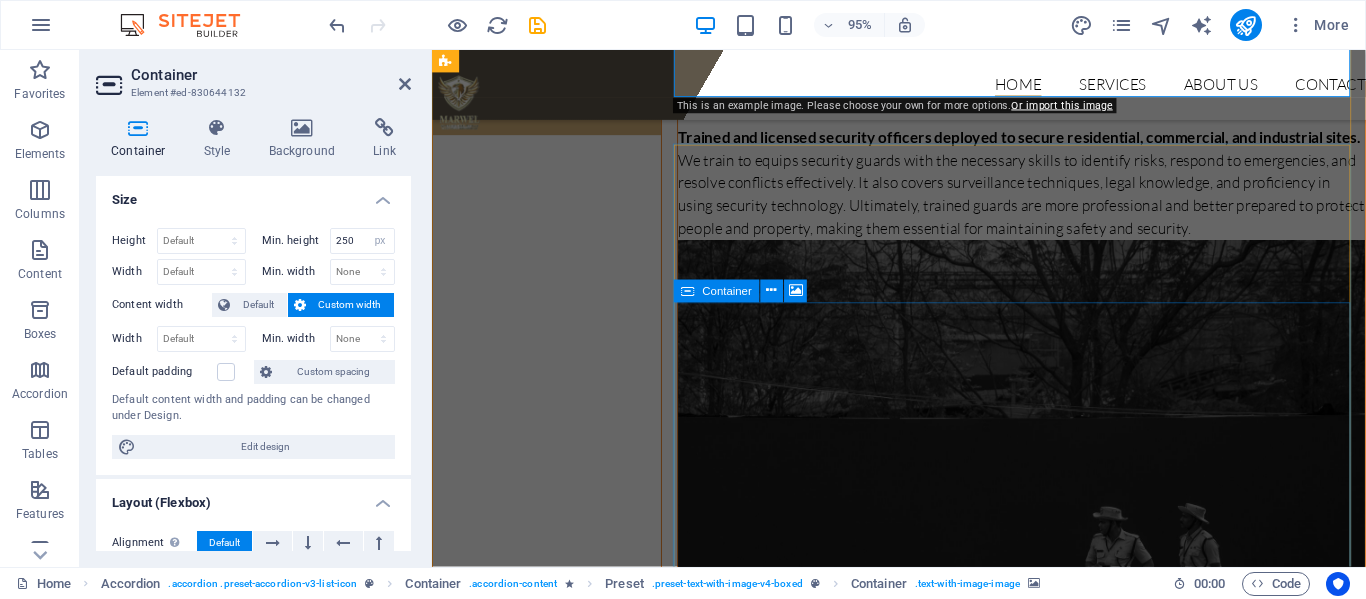click on "Drop content here or  Add elements  Paste clipboard" at bounding box center [1052, 1869] 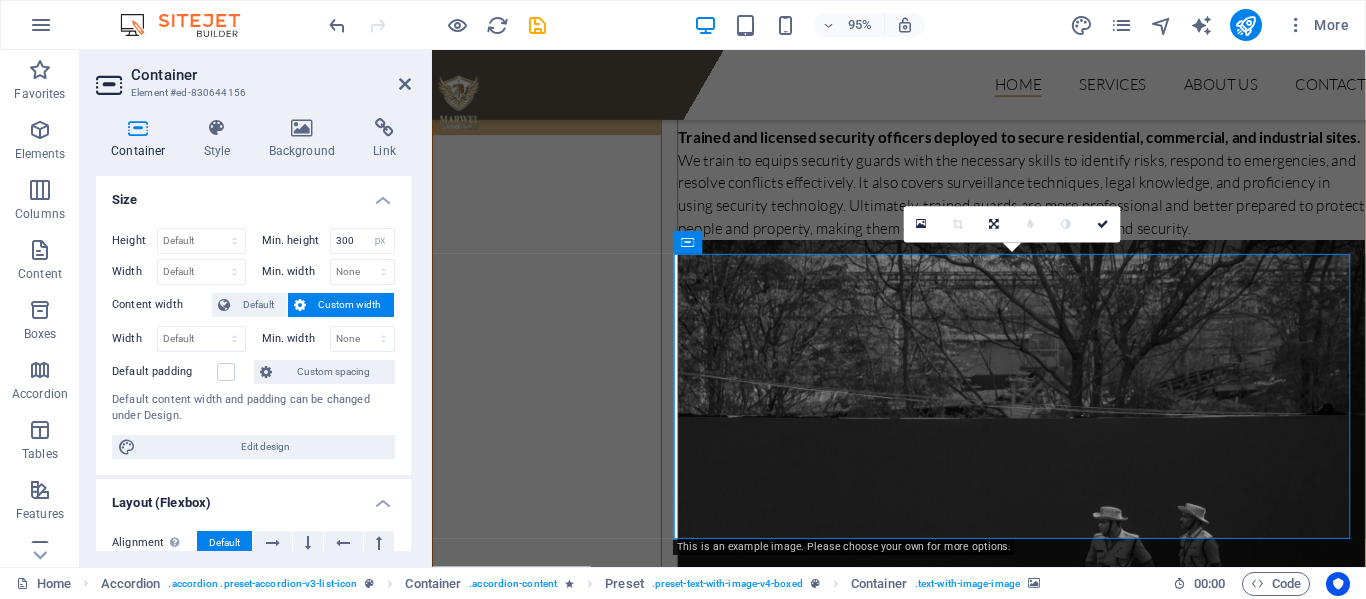 click at bounding box center [1052, 1648] 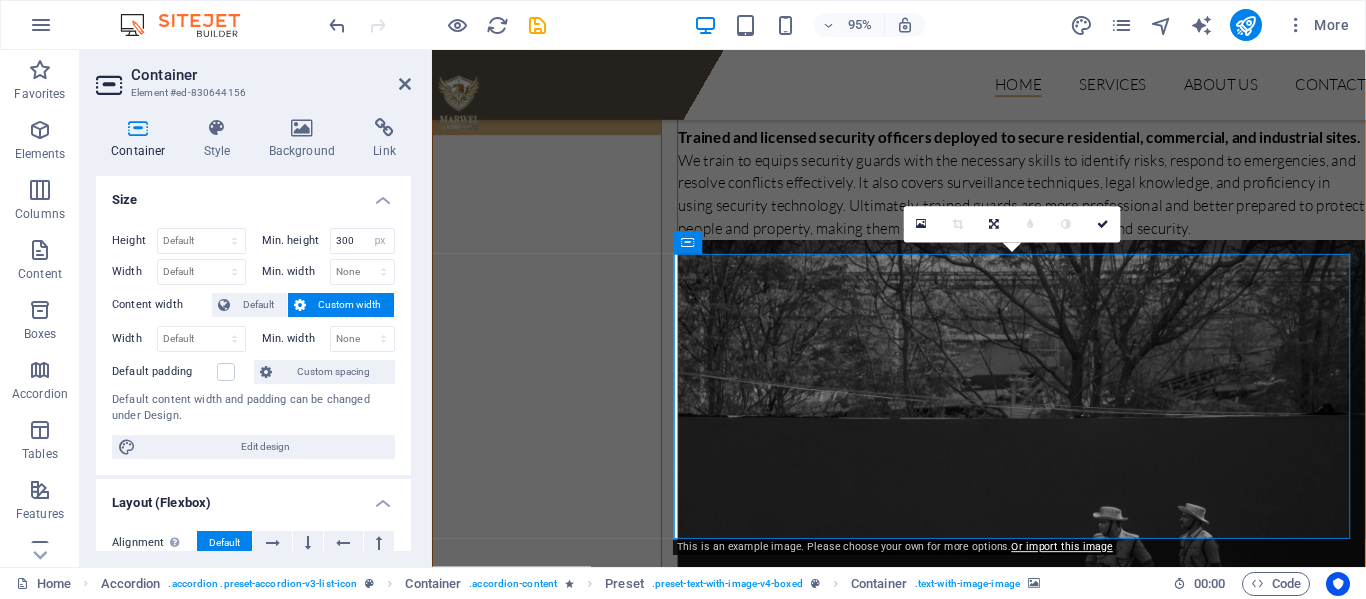scroll, scrollTop: 2078, scrollLeft: 0, axis: vertical 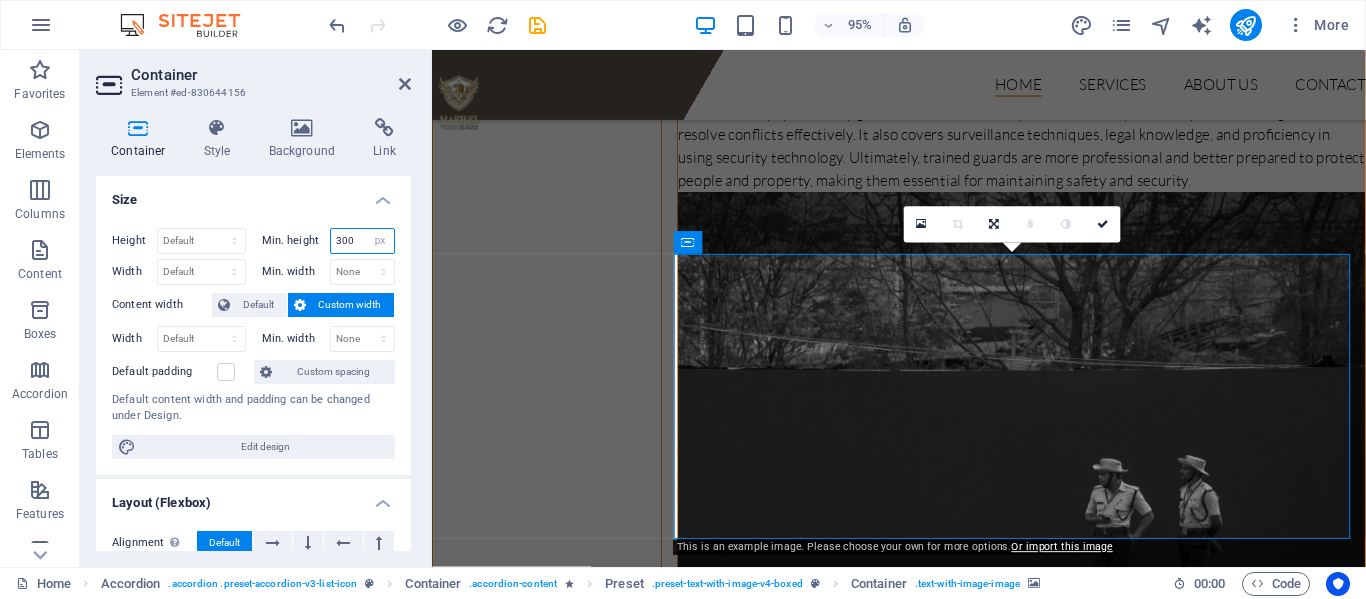 drag, startPoint x: 351, startPoint y: 239, endPoint x: 308, endPoint y: 235, distance: 43.185646 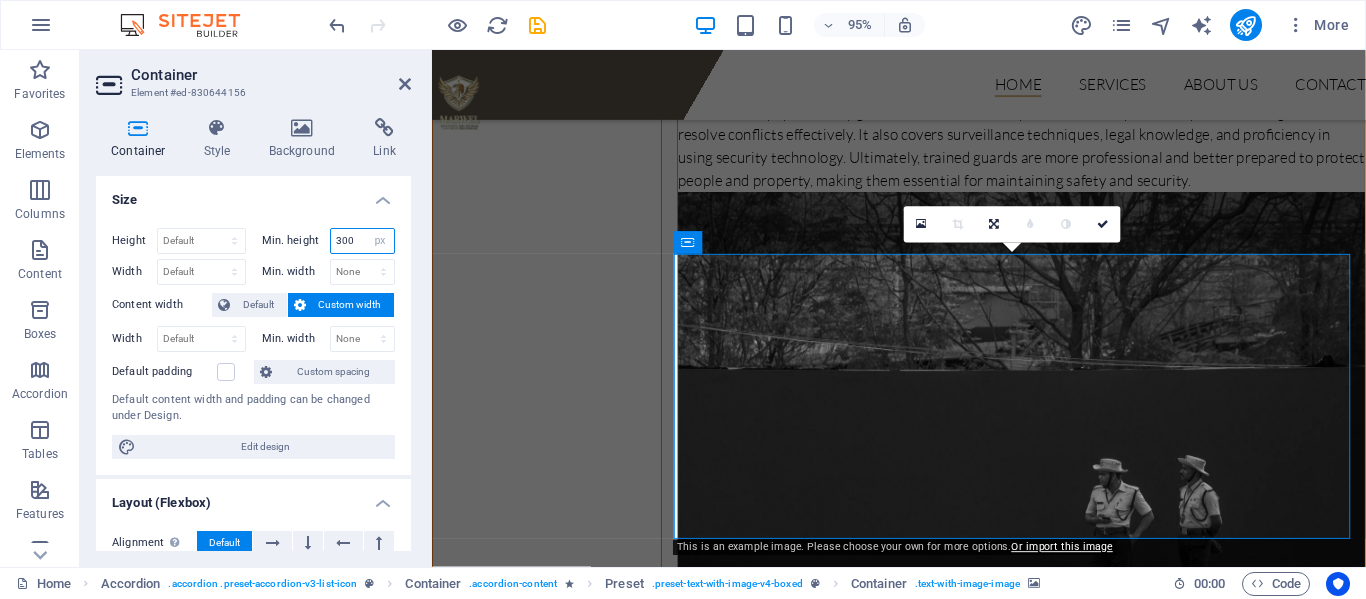 click on "Min. height 300 None px rem % vh vw" at bounding box center [329, 241] 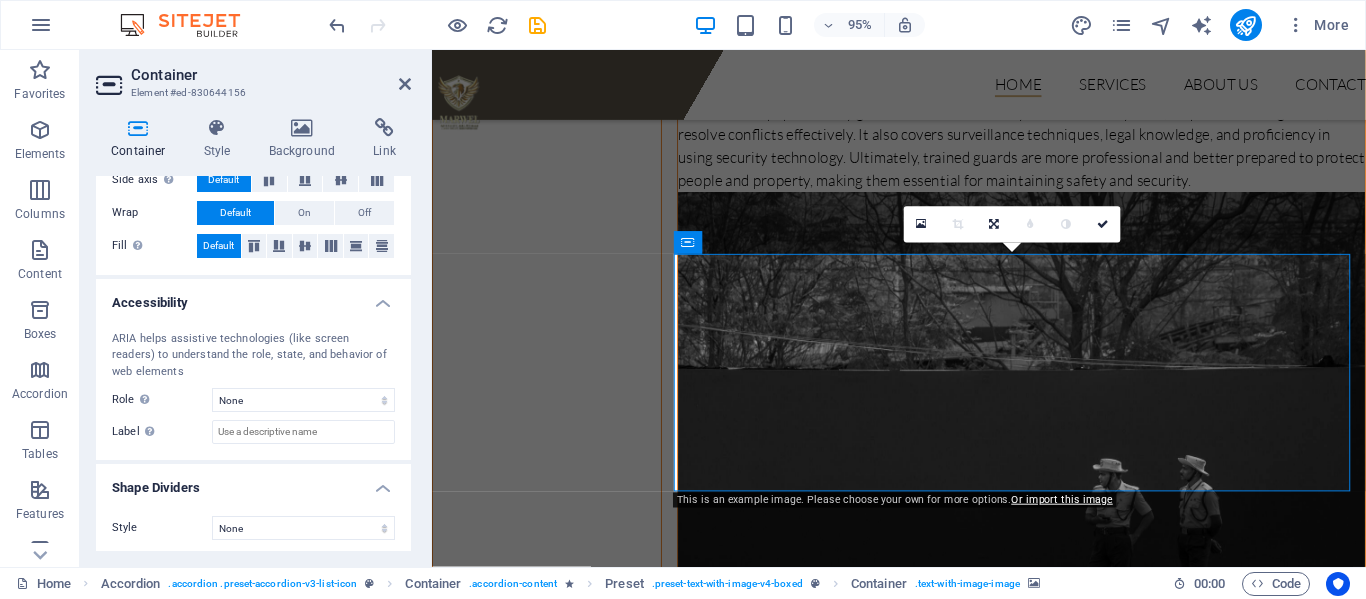 scroll, scrollTop: 434, scrollLeft: 0, axis: vertical 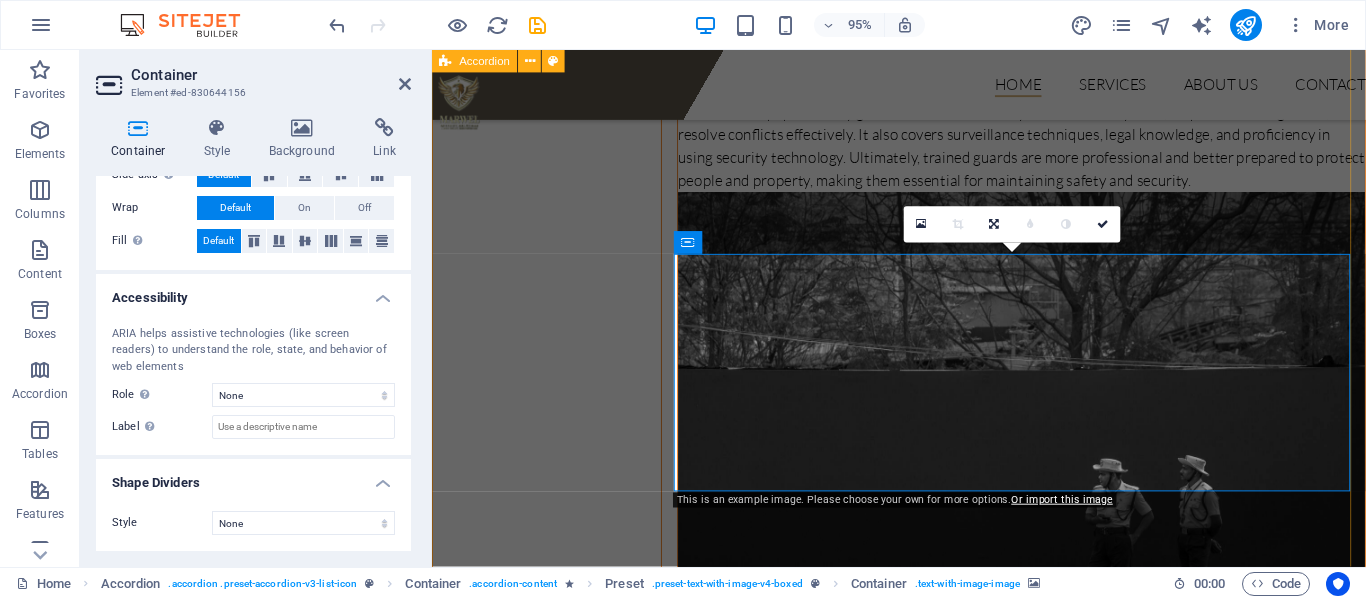 type on "250" 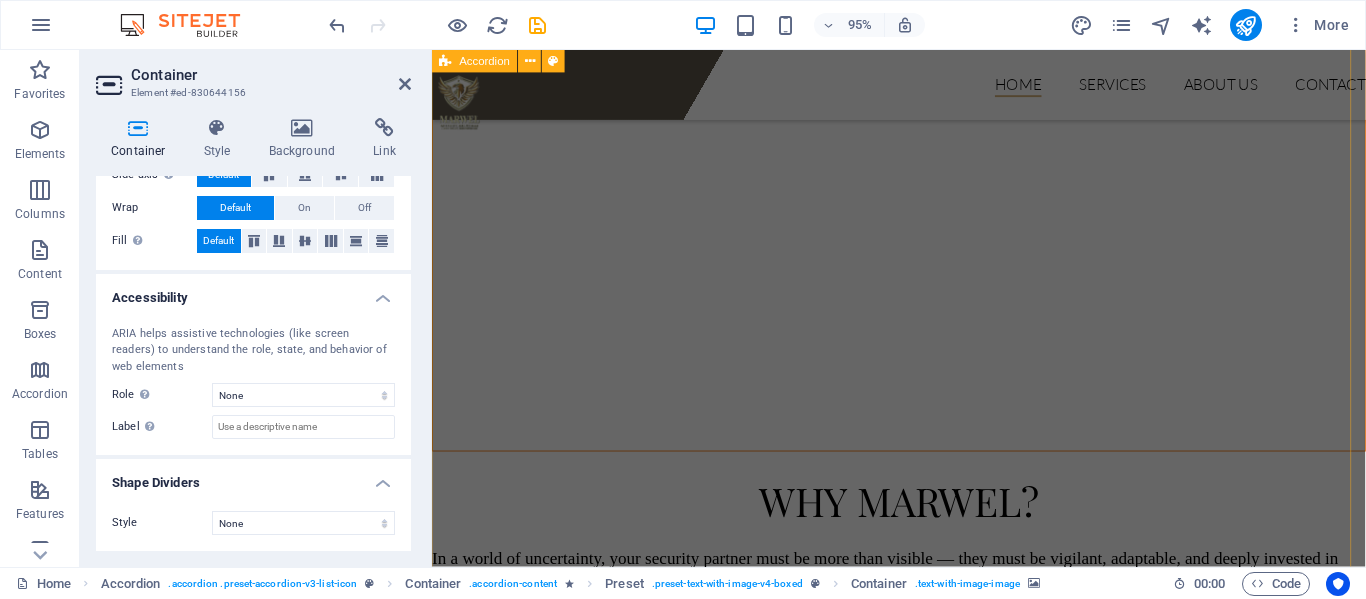 scroll, scrollTop: 1278, scrollLeft: 0, axis: vertical 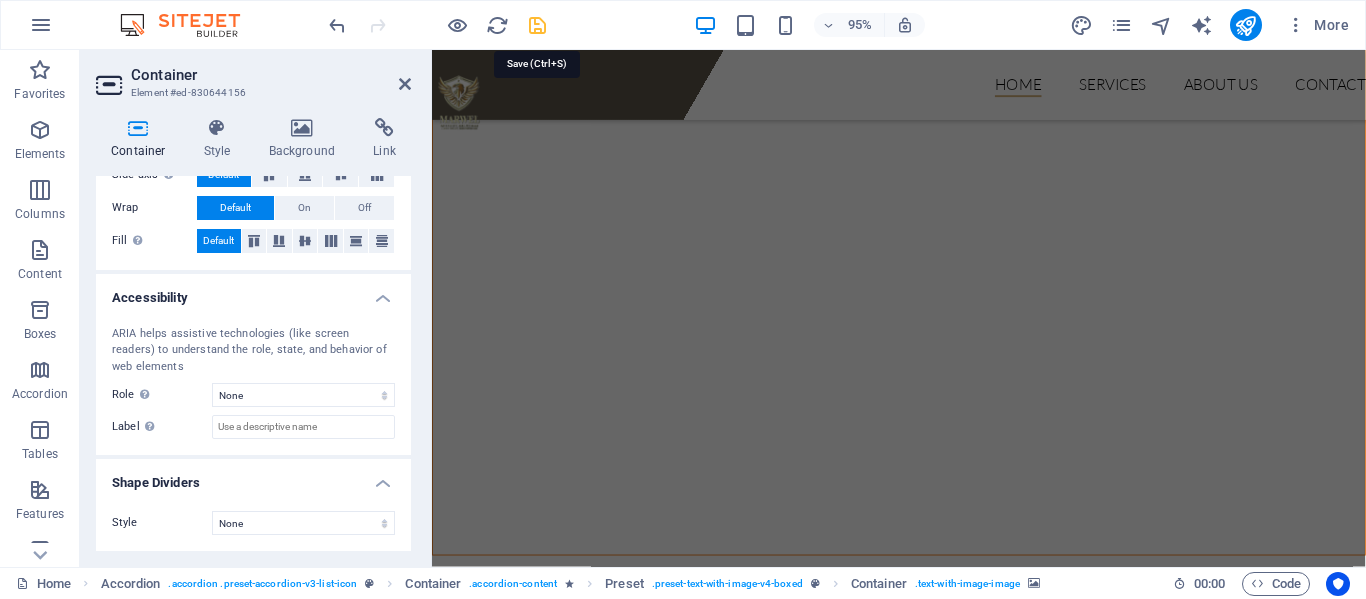 click at bounding box center [537, 25] 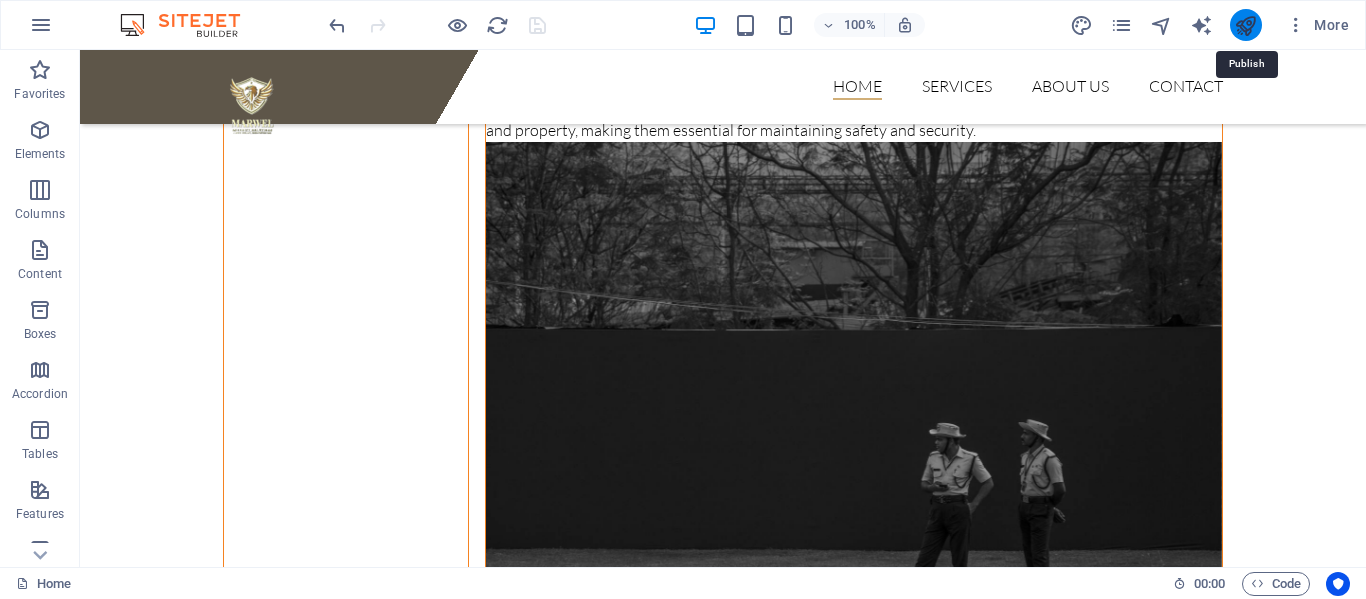 click at bounding box center [1245, 25] 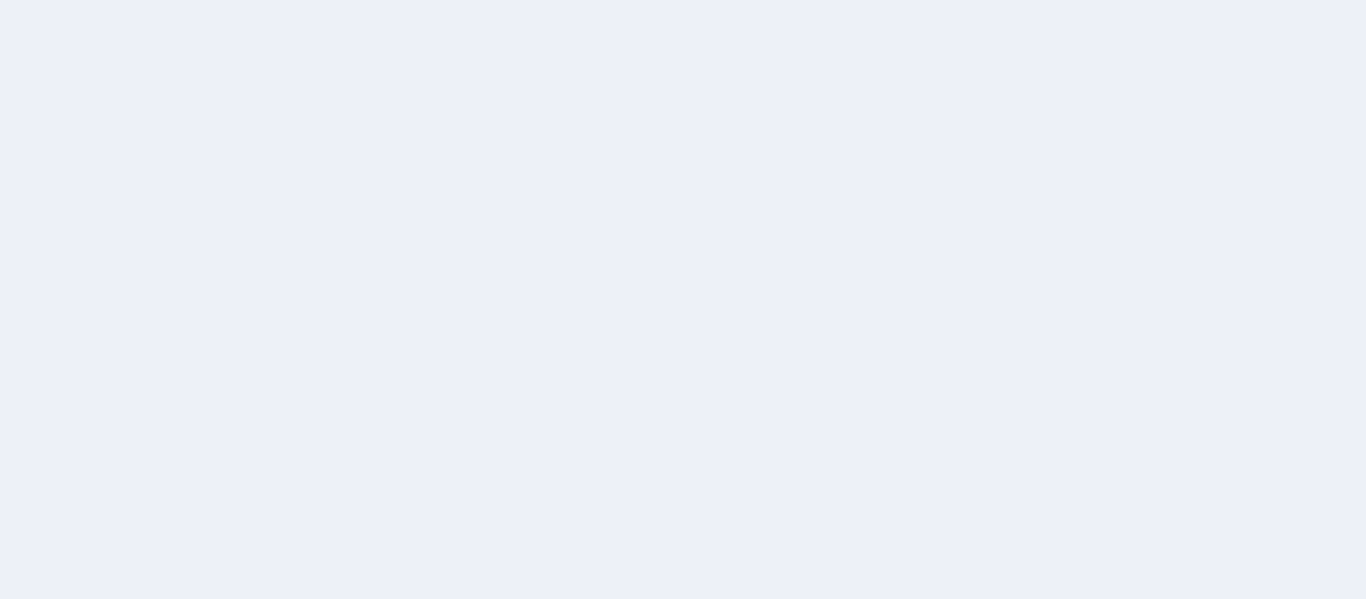 scroll, scrollTop: 0, scrollLeft: 0, axis: both 